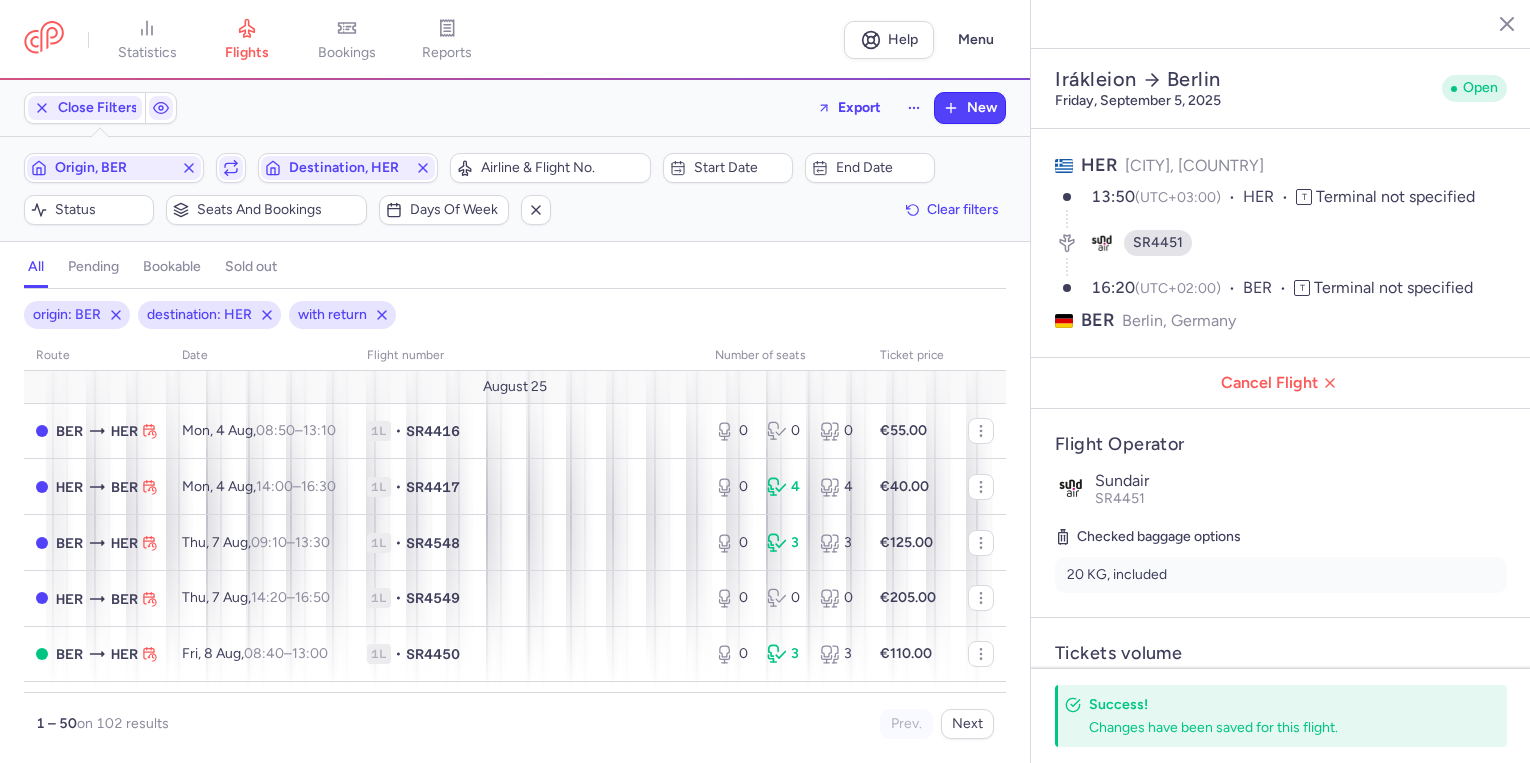 select on "days" 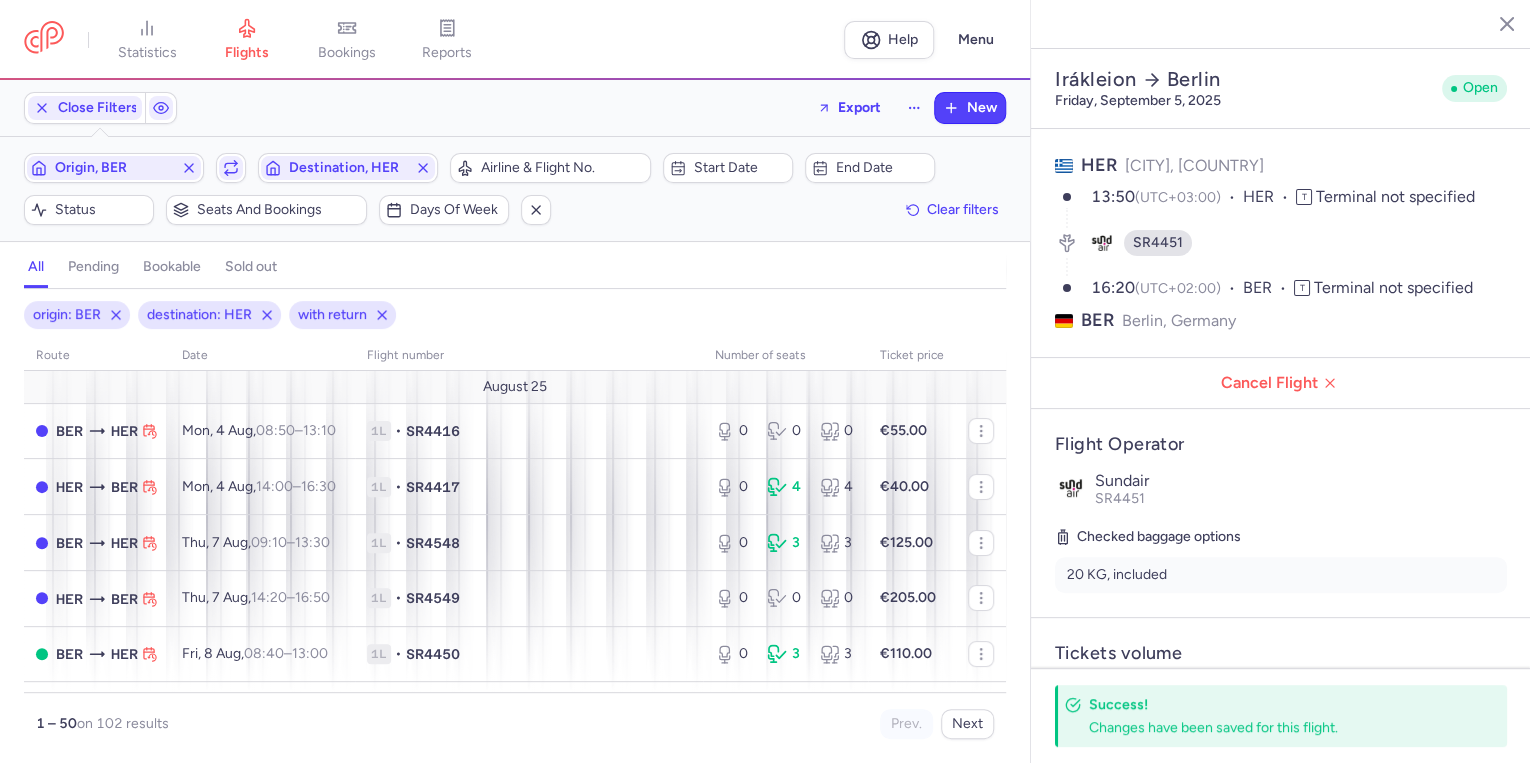 scroll, scrollTop: 2000, scrollLeft: 0, axis: vertical 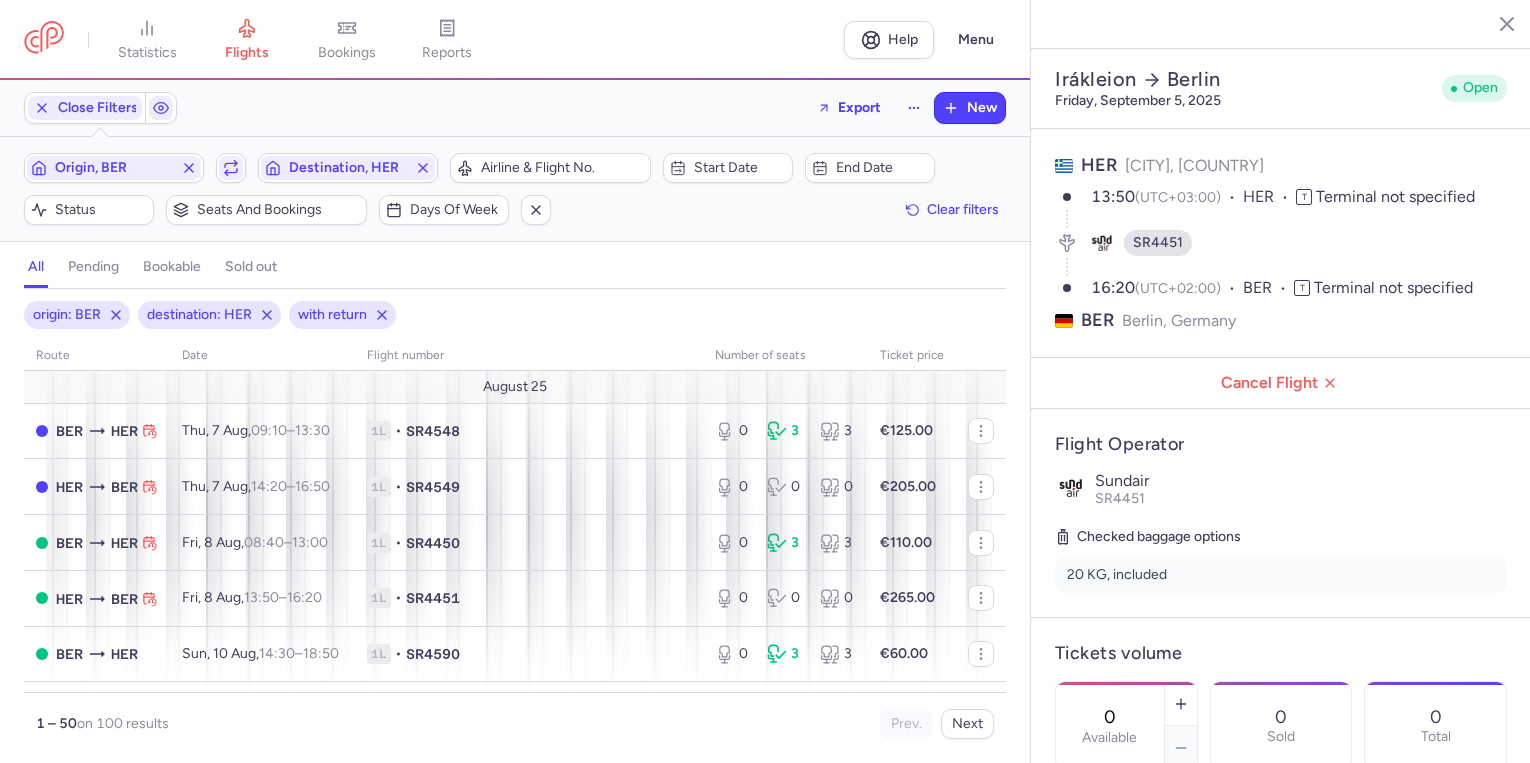 select on "days" 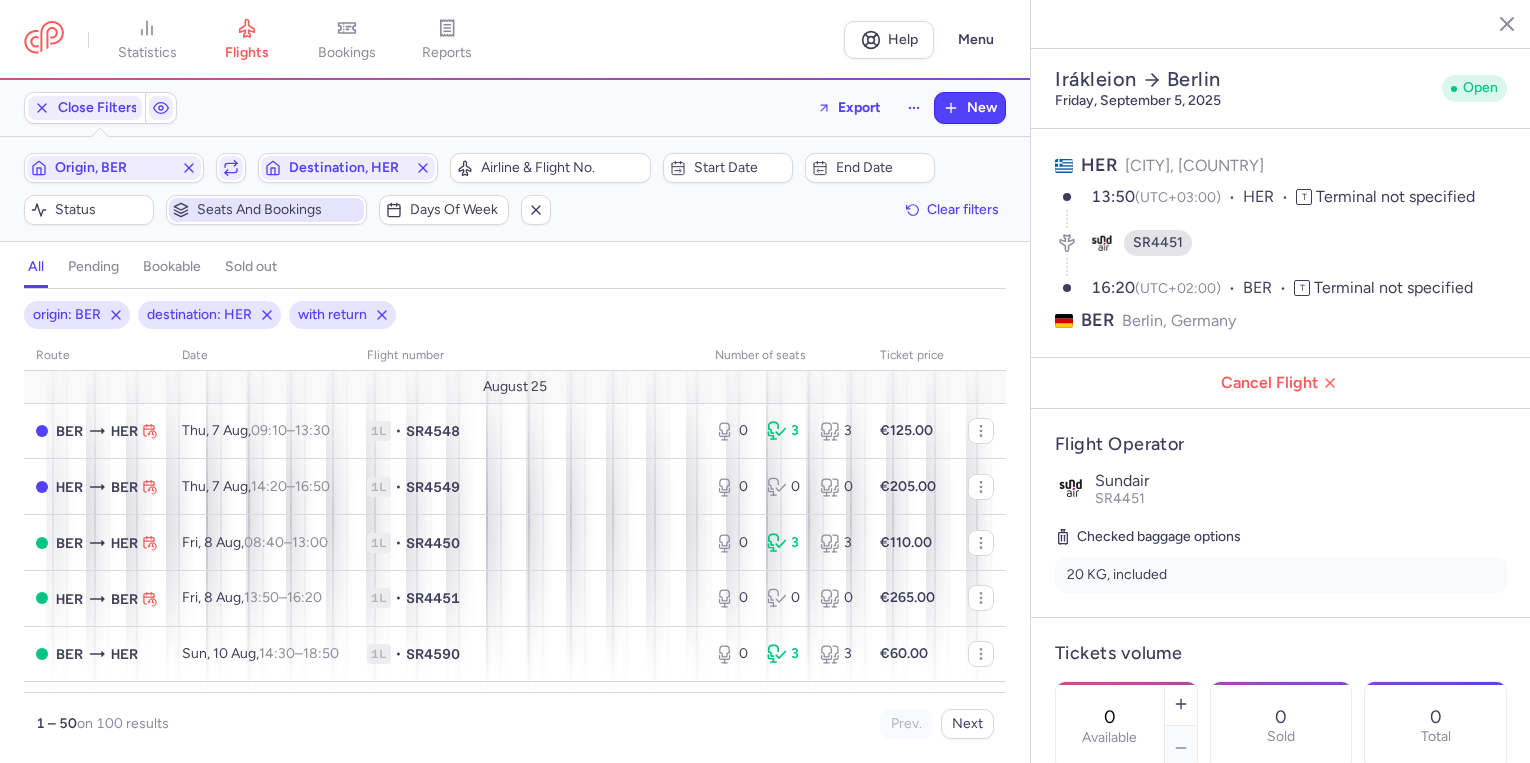 scroll, scrollTop: 0, scrollLeft: 0, axis: both 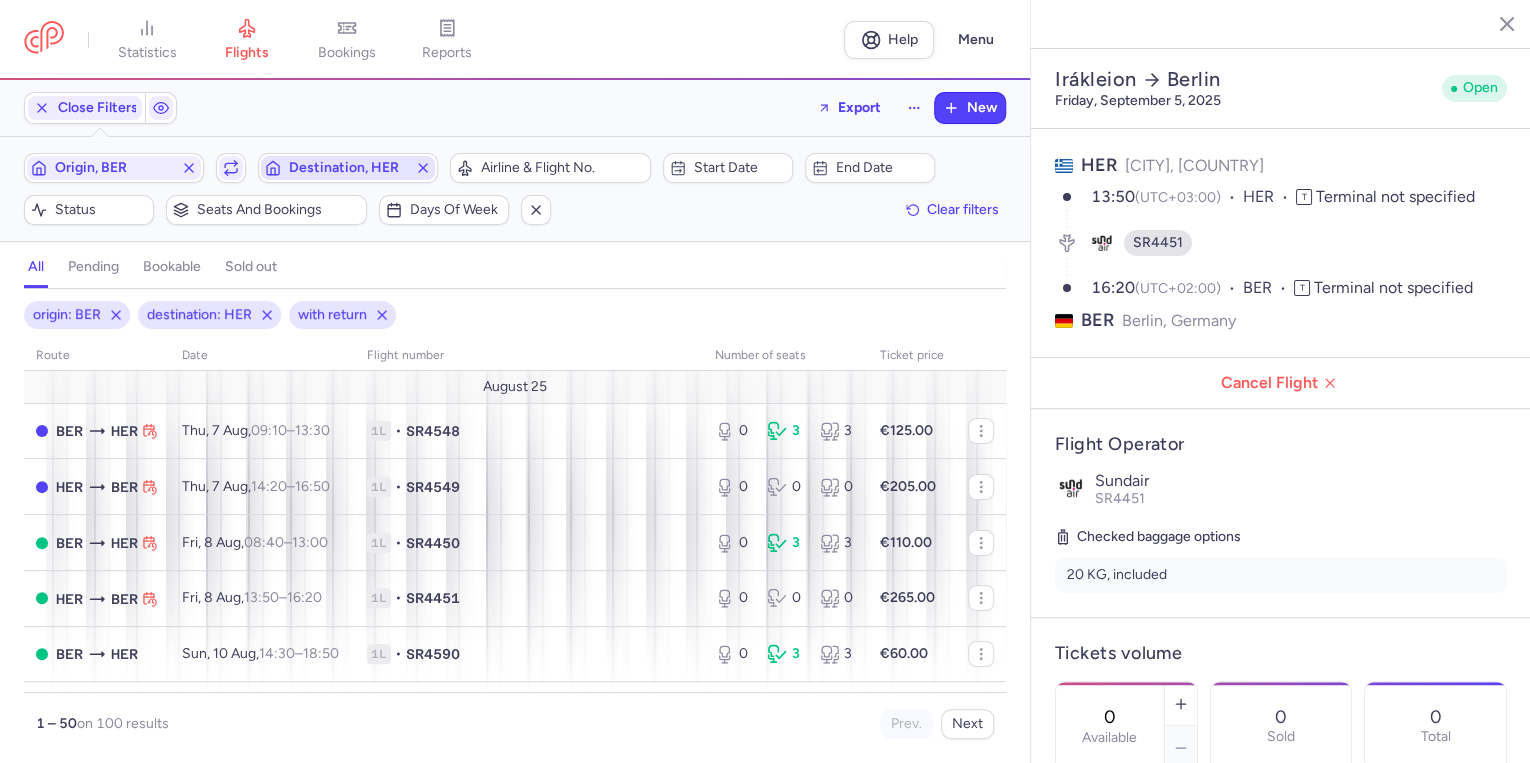 click on "Destination, HER" at bounding box center (348, 168) 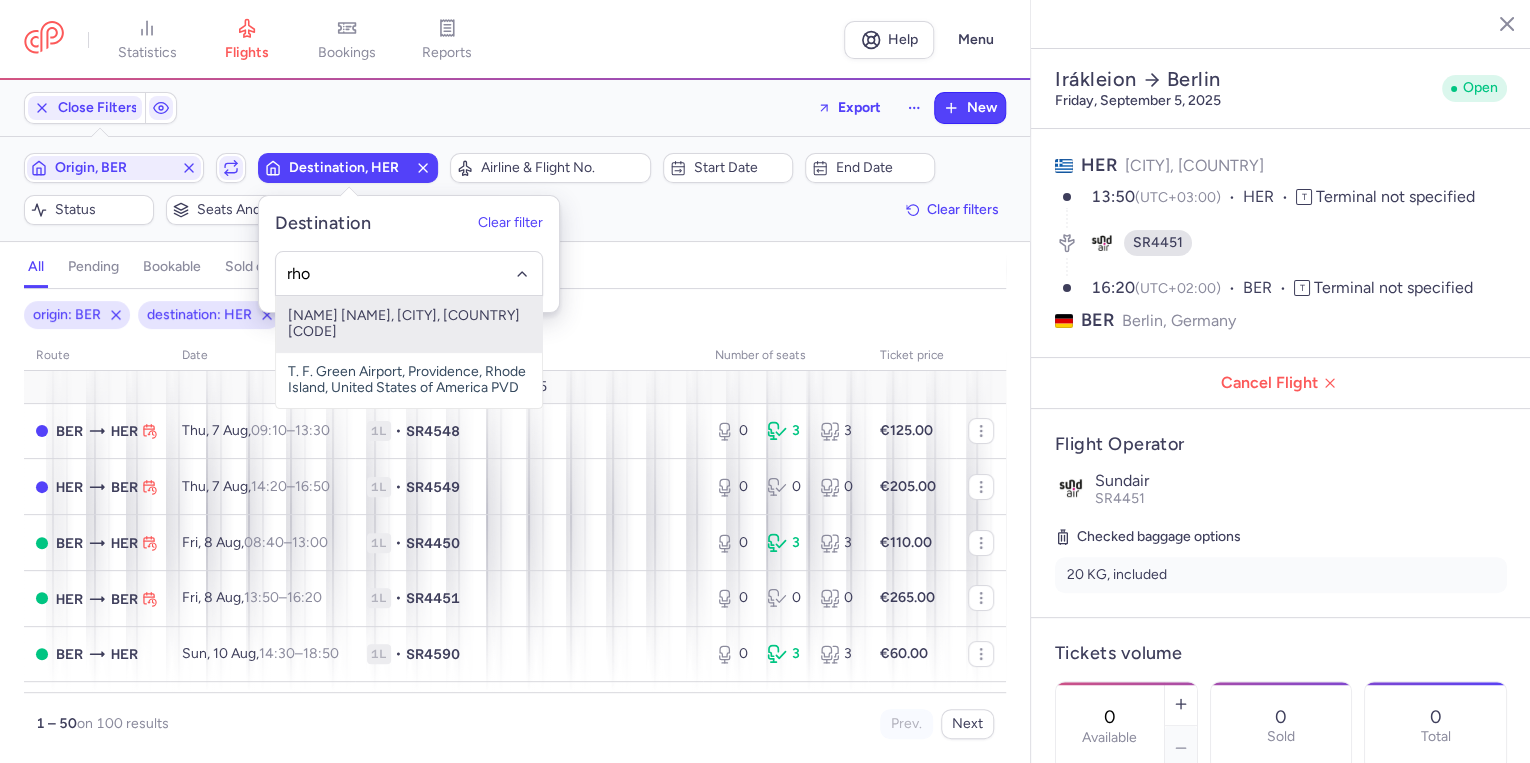 click on "[NAME] [NAME], [CITY], [COUNTRY] [CODE]" at bounding box center [409, 324] 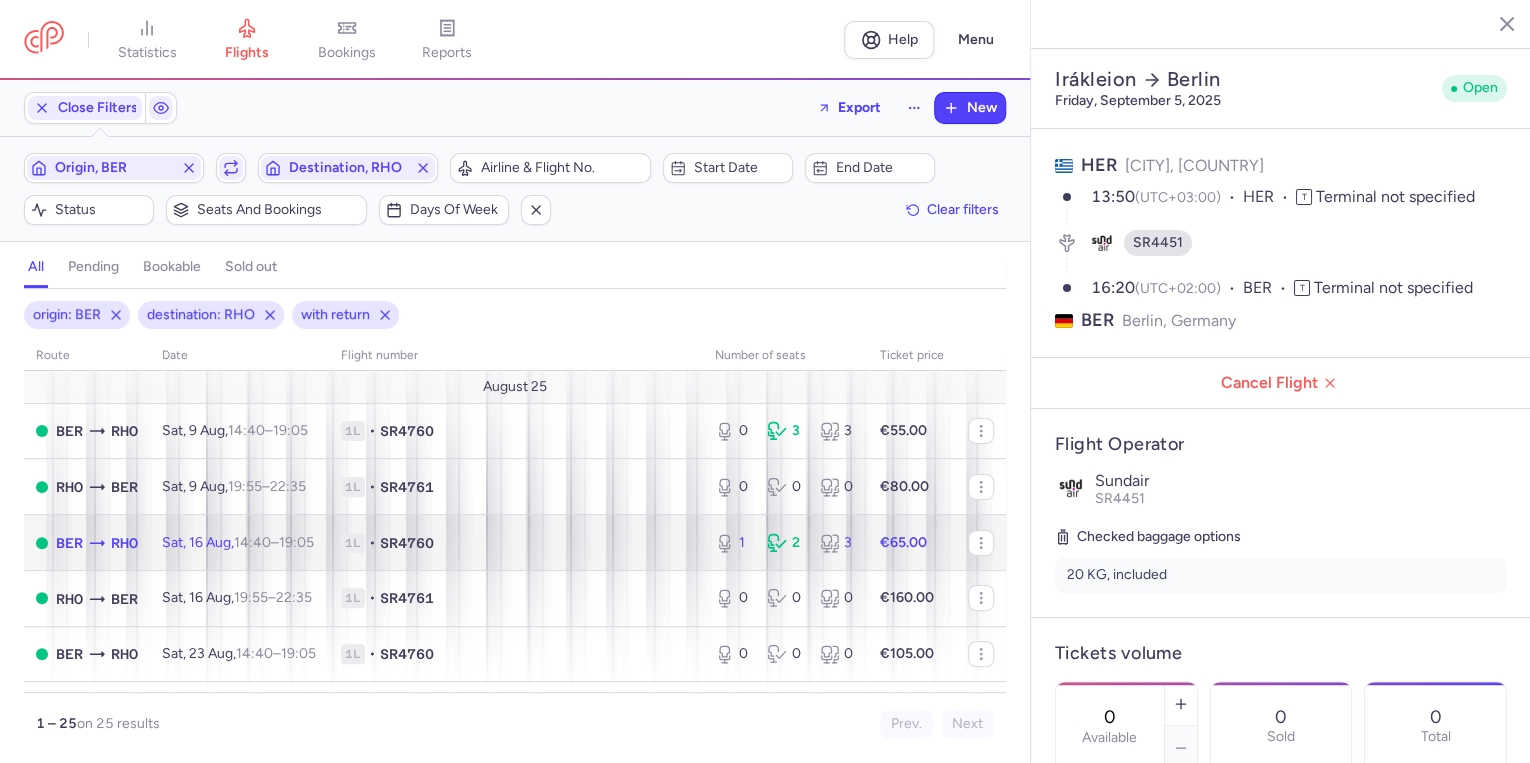 click on "[DAY], [DAY] [MONTH], [TIME] – [TIME] +[NUMBER]" at bounding box center (238, 542) 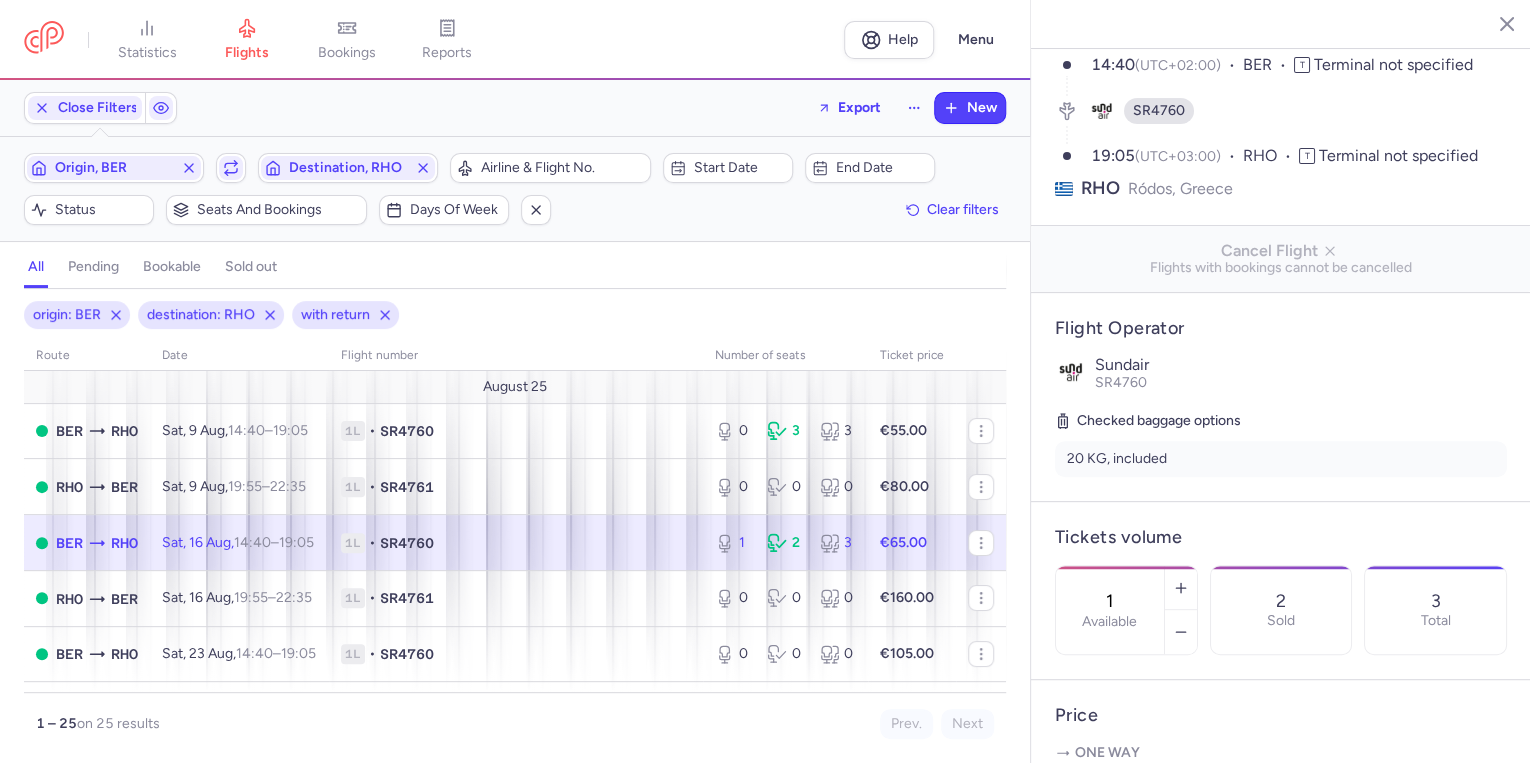 scroll, scrollTop: 160, scrollLeft: 0, axis: vertical 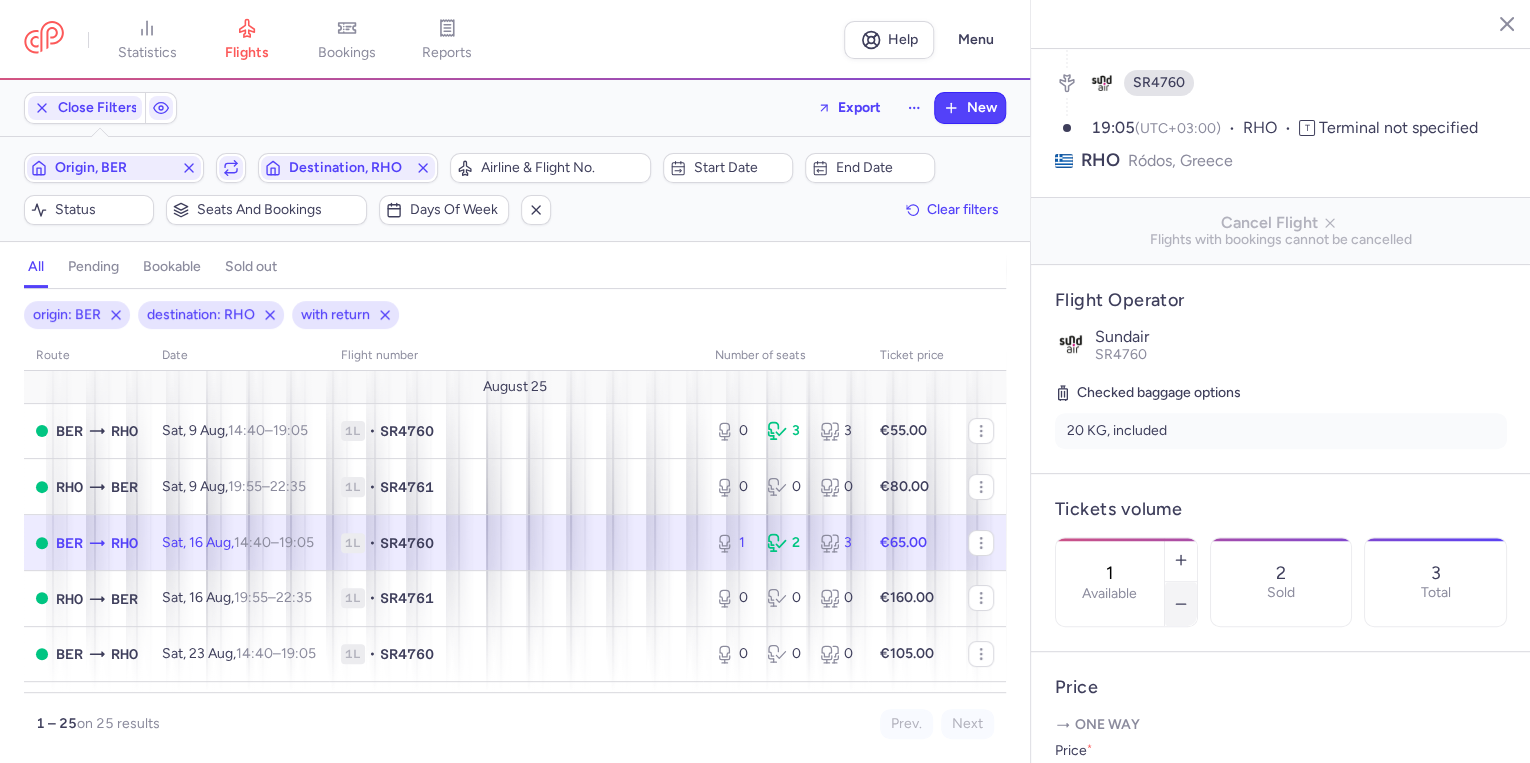 click 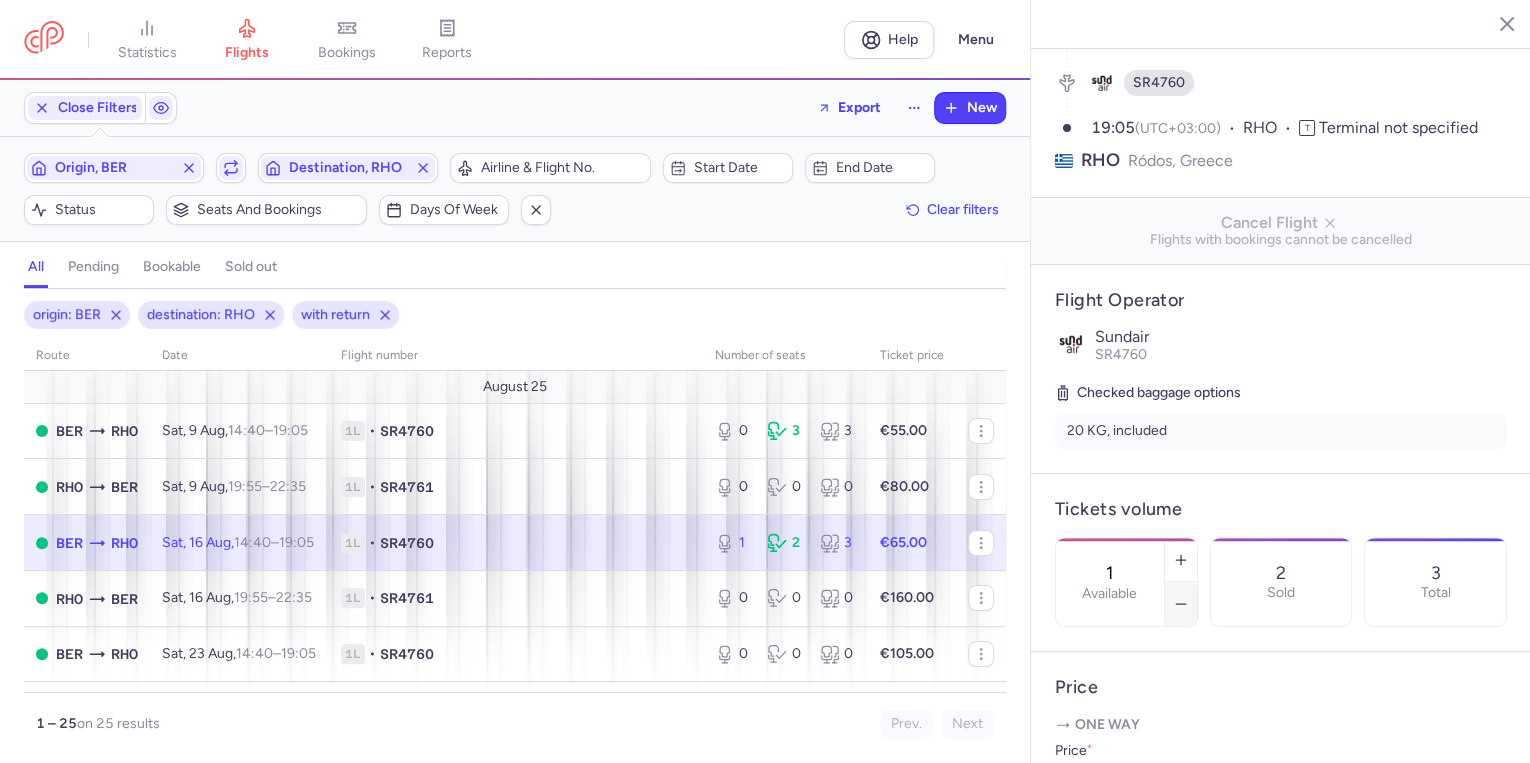 type on "0" 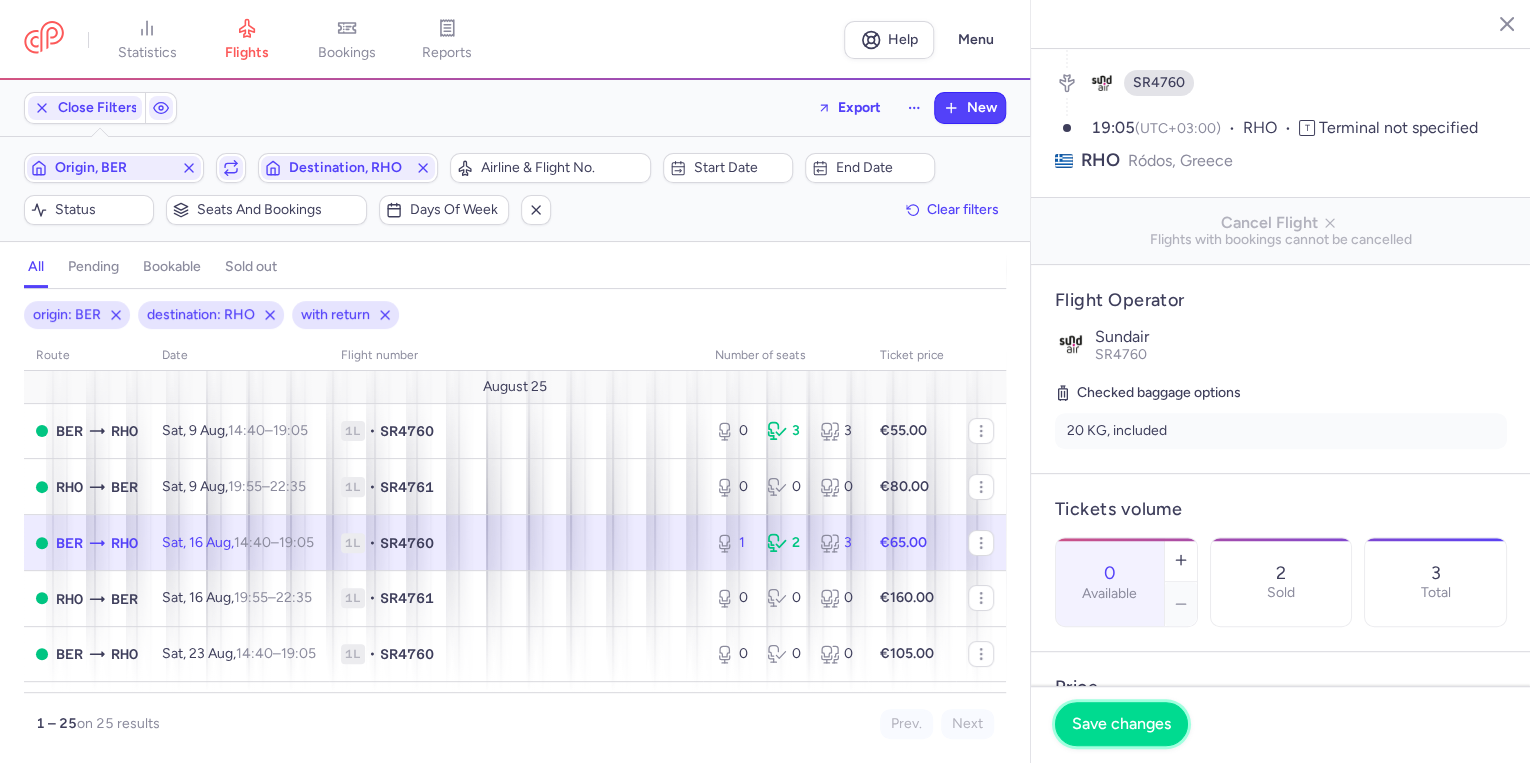 click on "Save changes" at bounding box center [1121, 724] 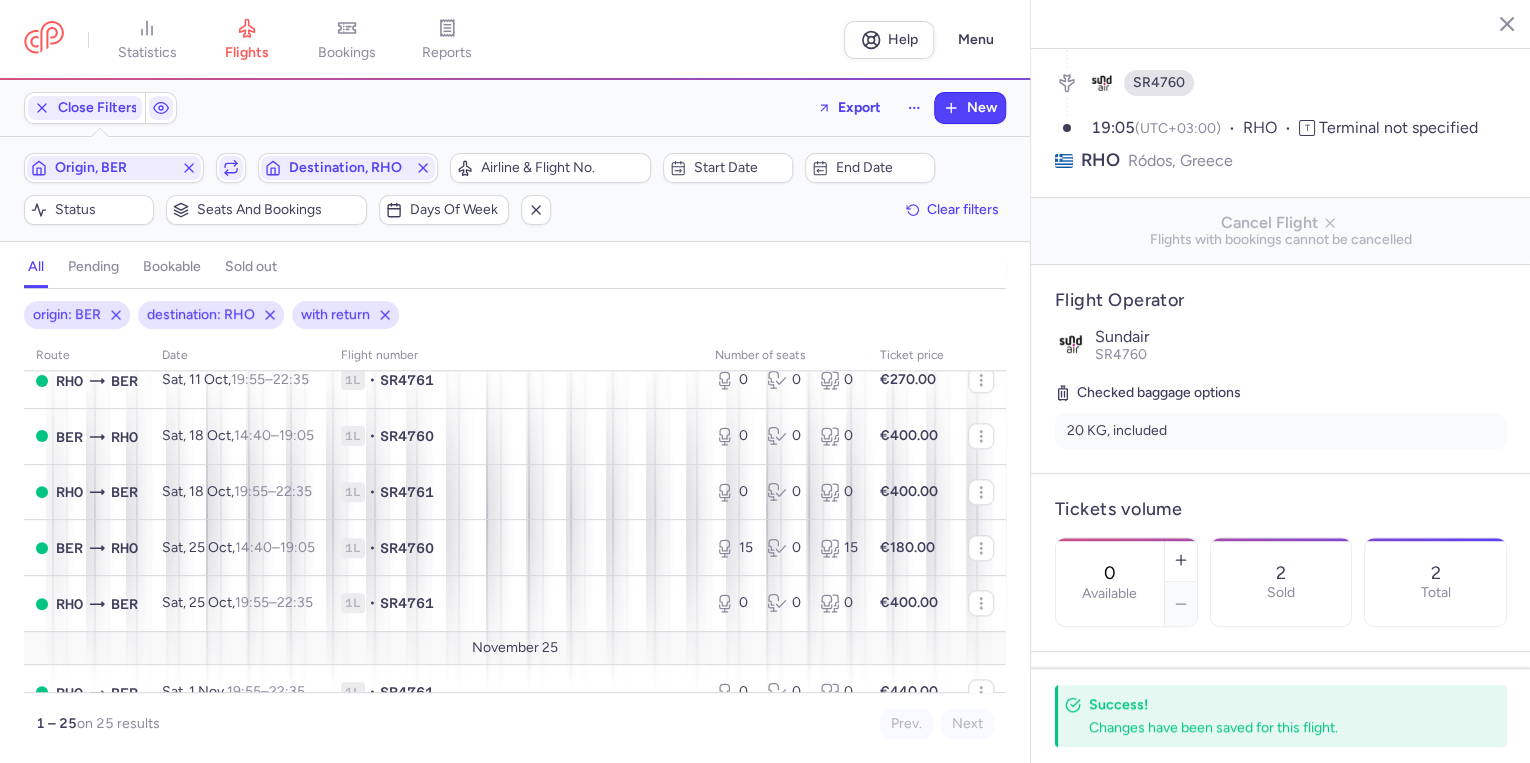 scroll, scrollTop: 1200, scrollLeft: 0, axis: vertical 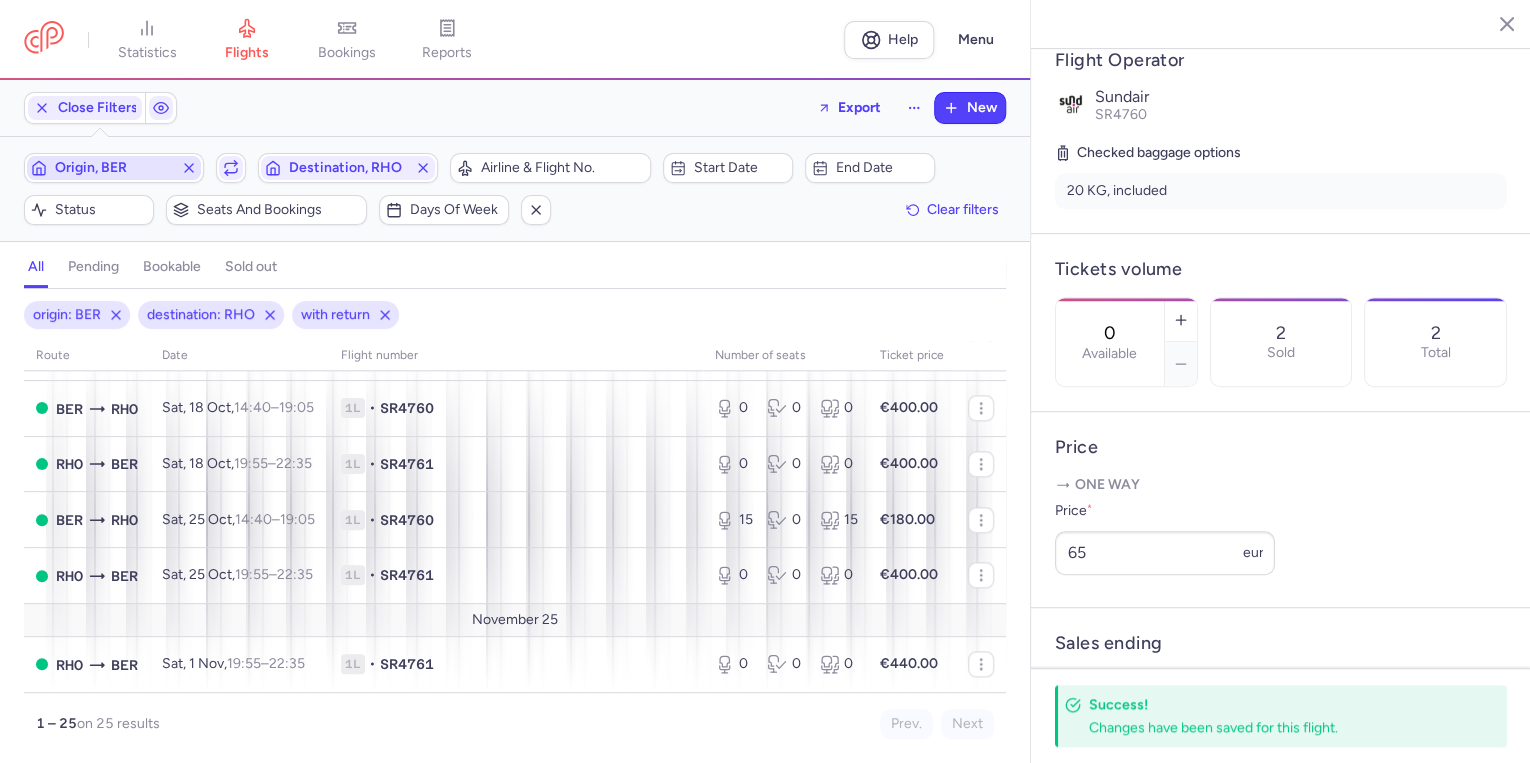 click on "Origin, BER" at bounding box center [114, 168] 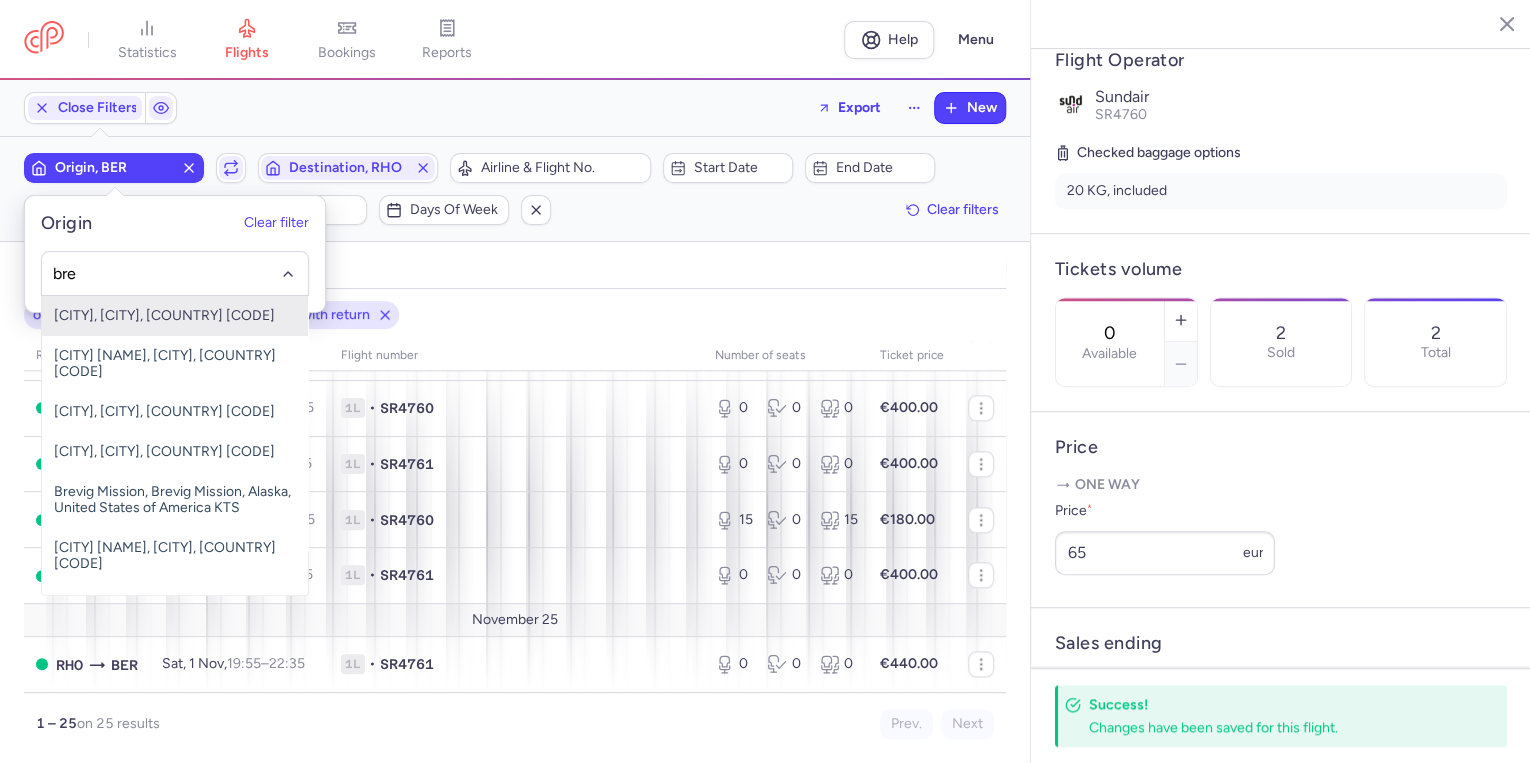 click on "[CITY], [CITY], [COUNTRY] [CODE]" at bounding box center (175, 316) 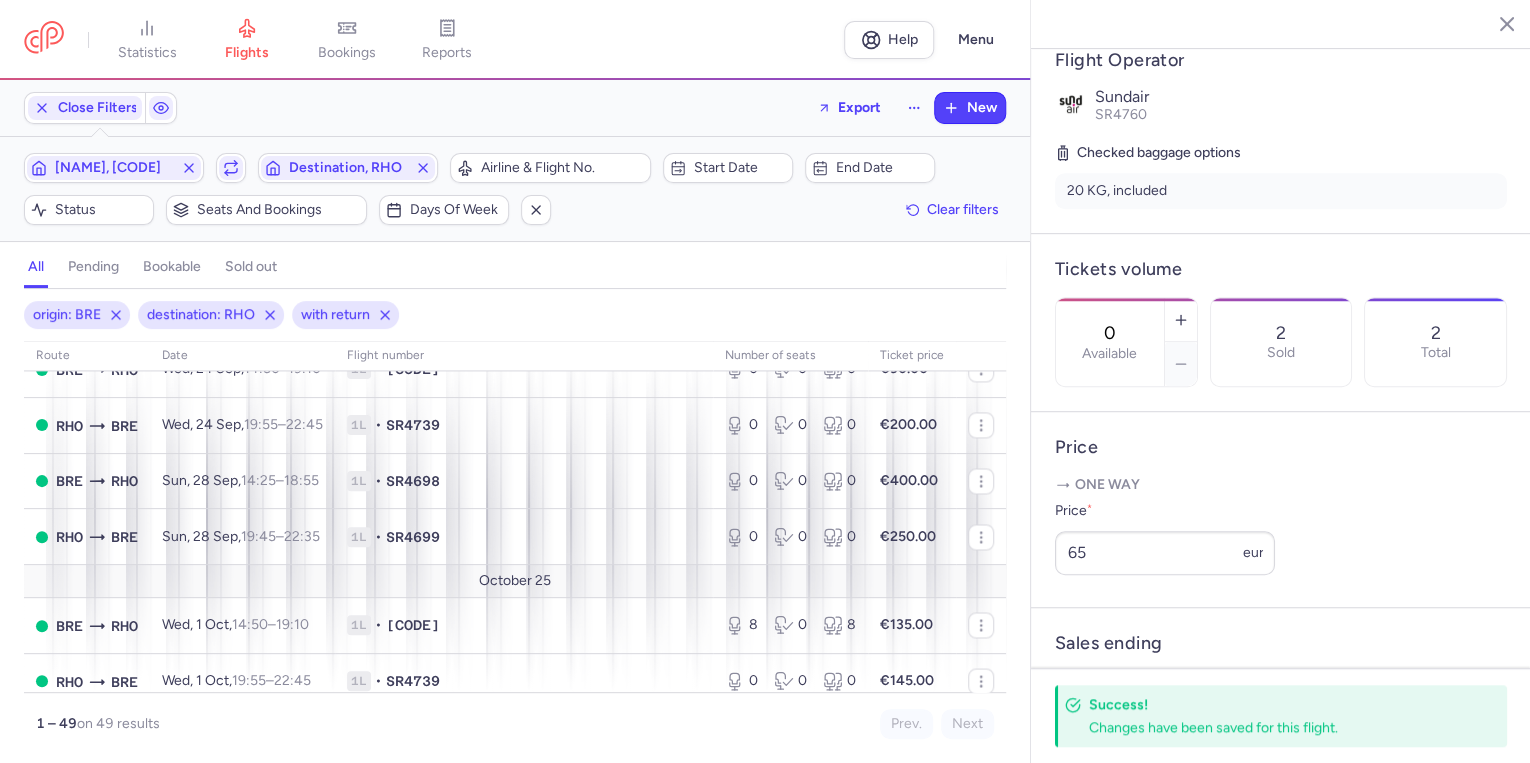 scroll, scrollTop: 1680, scrollLeft: 0, axis: vertical 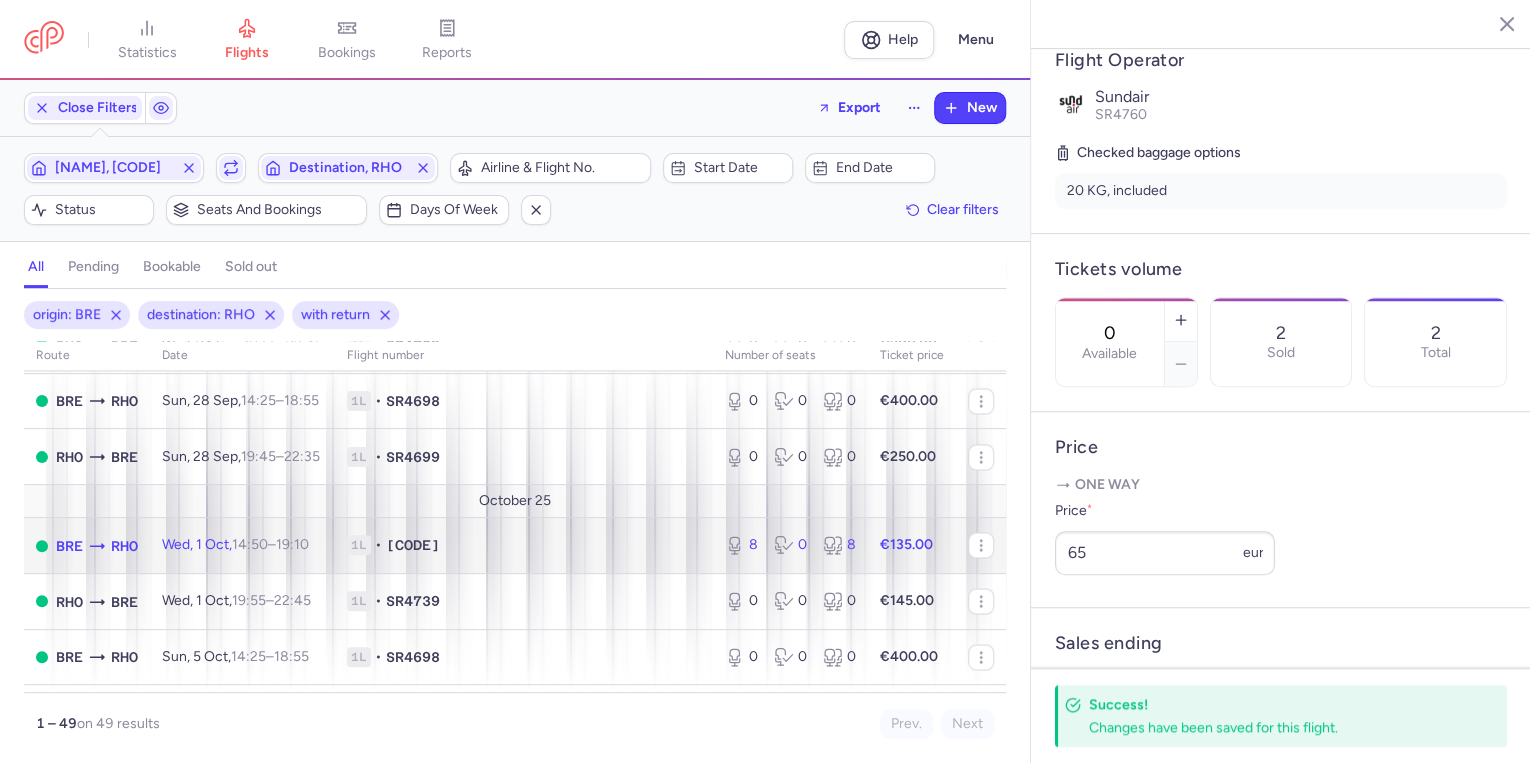 click on "[DAY], [MONTH] [DAY], [TIME] – [TIME] +[NUMBER]" 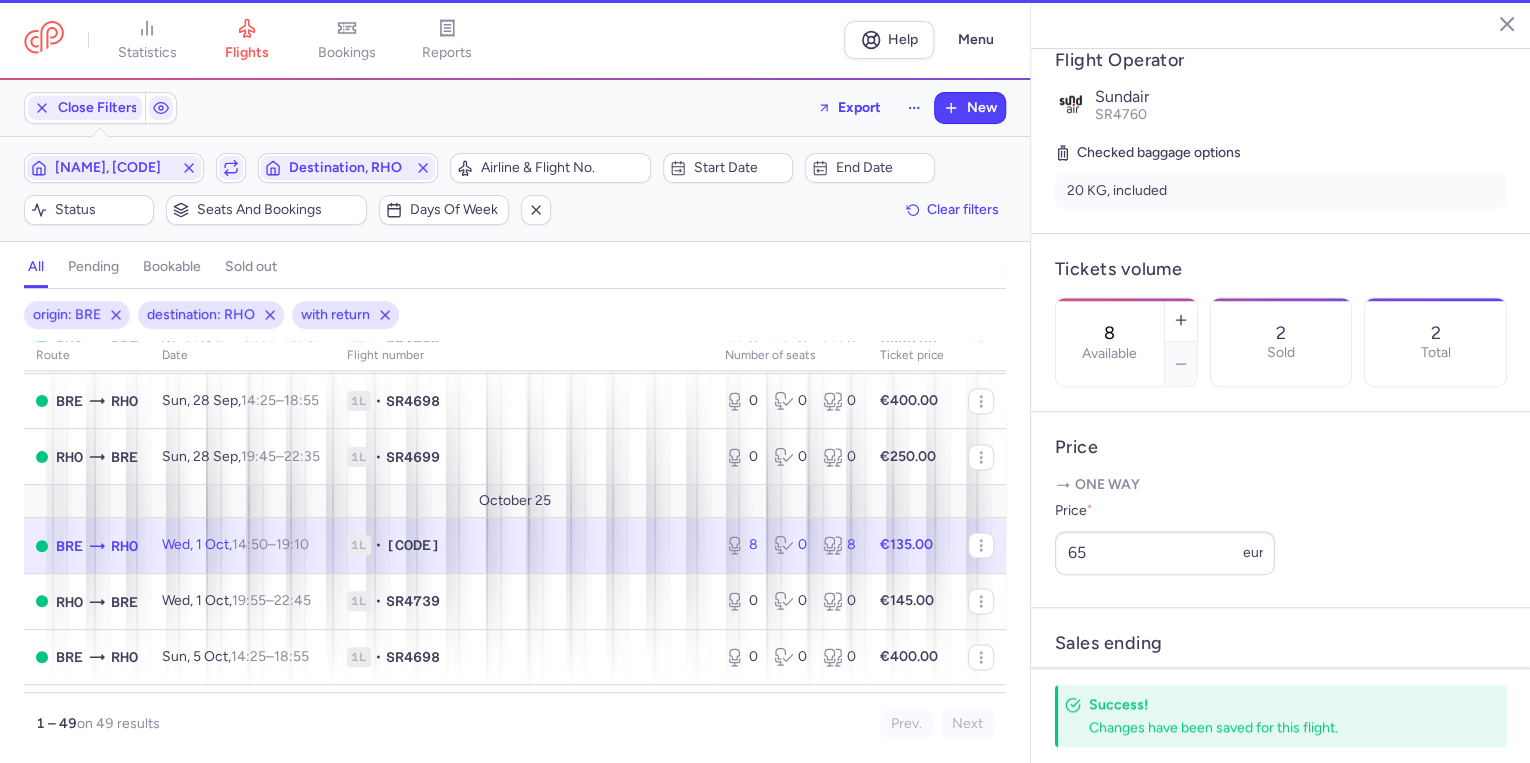 scroll, scrollTop: 384, scrollLeft: 0, axis: vertical 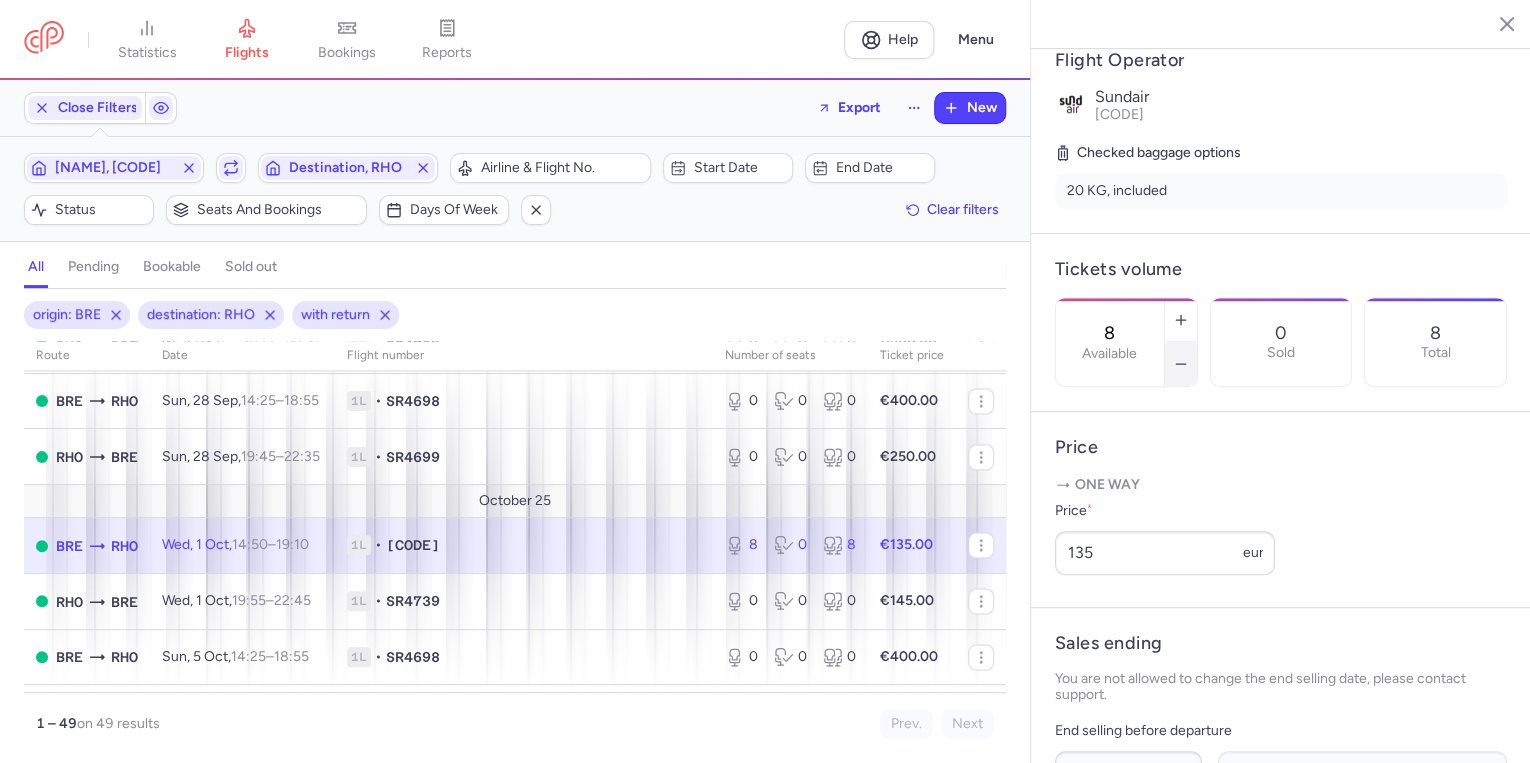 click 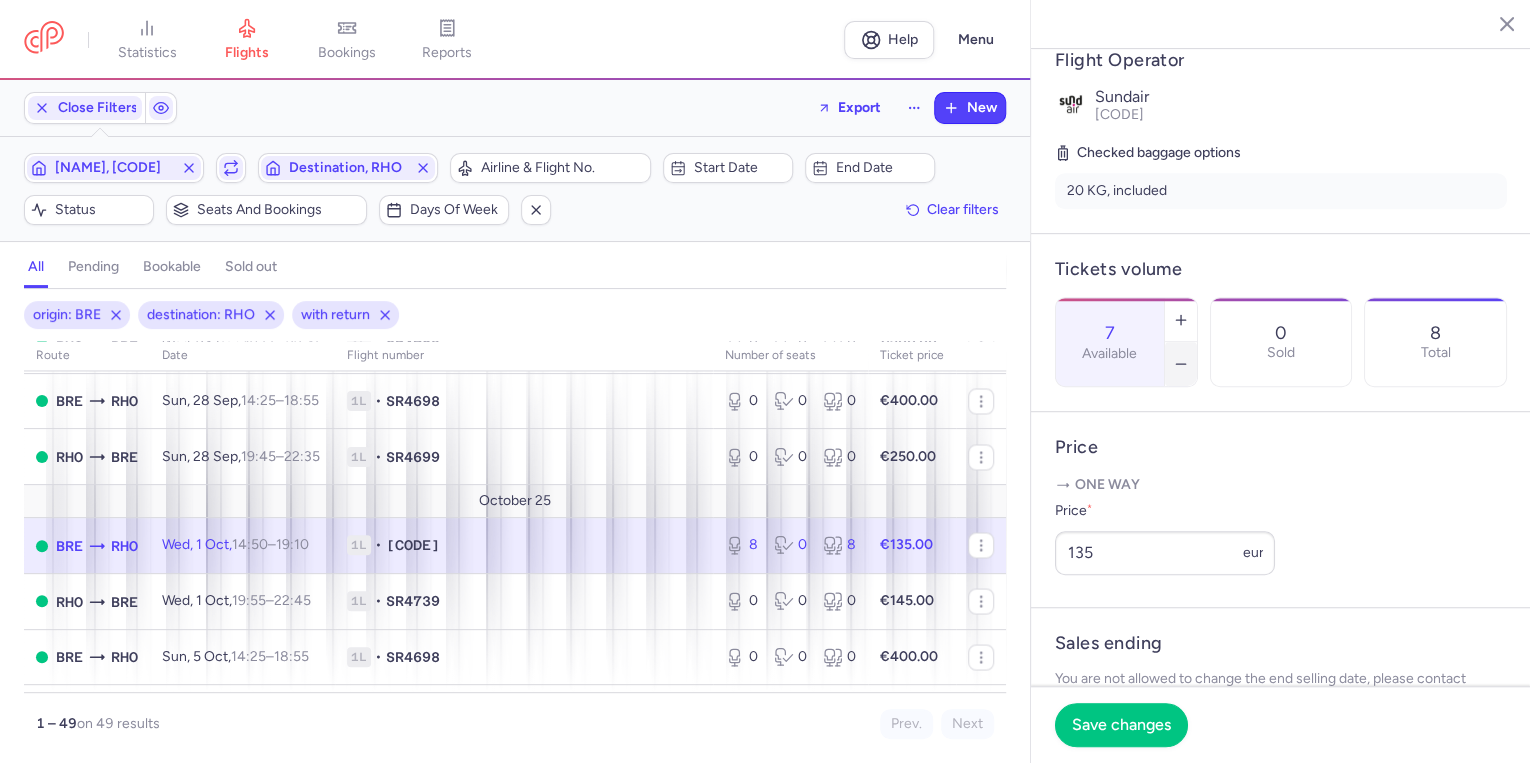 click 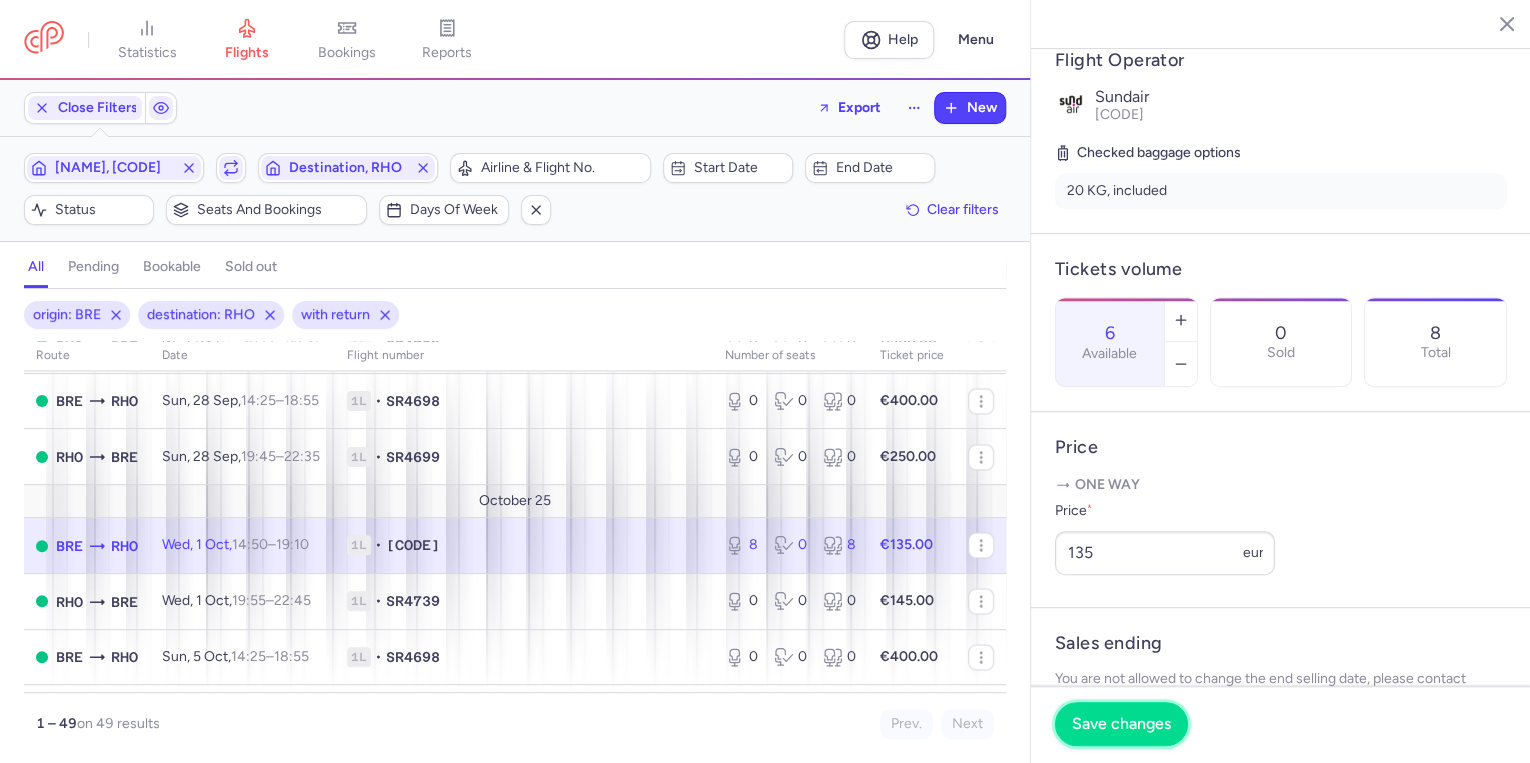 click on "Save changes" at bounding box center (1121, 724) 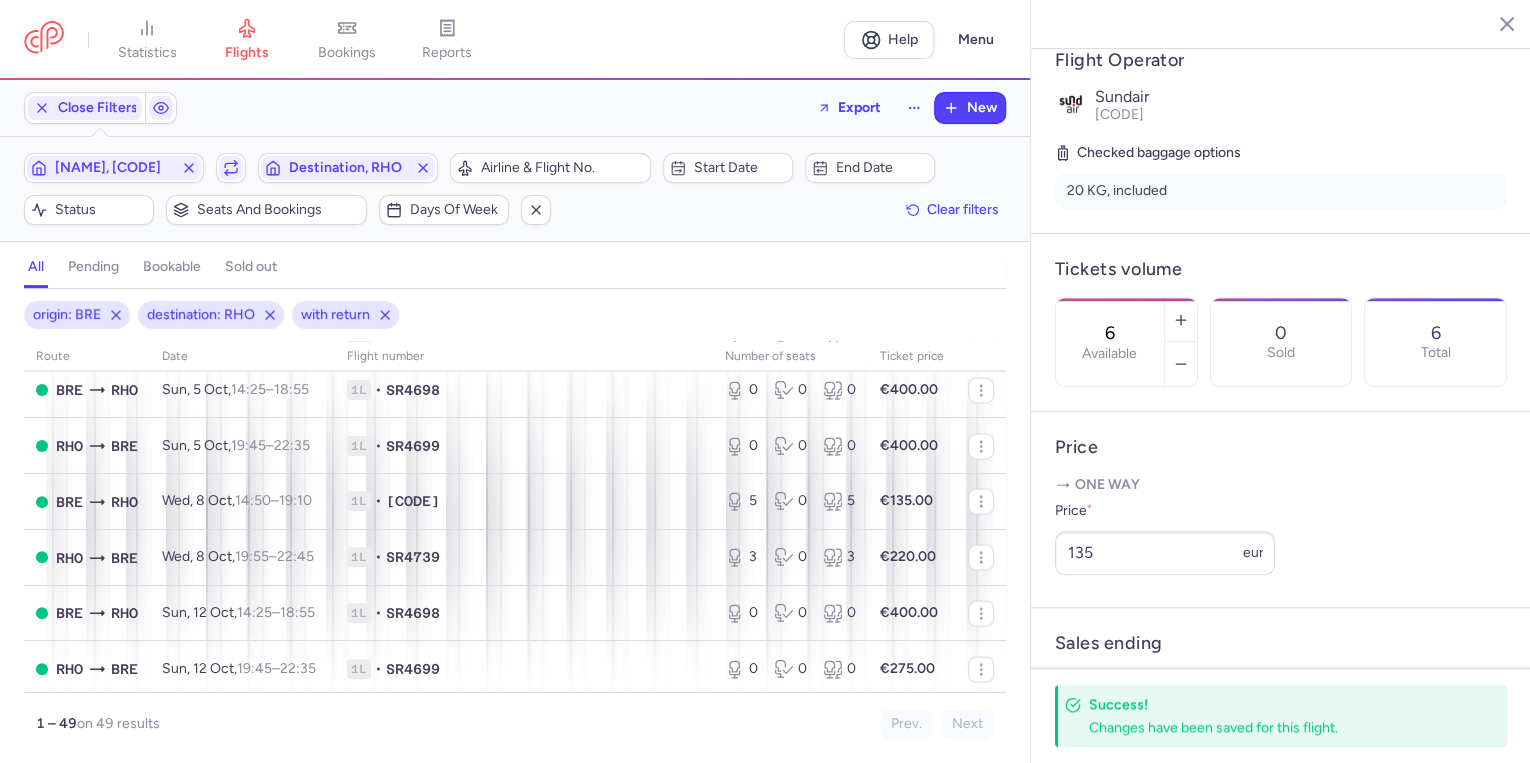 scroll, scrollTop: 2000, scrollLeft: 0, axis: vertical 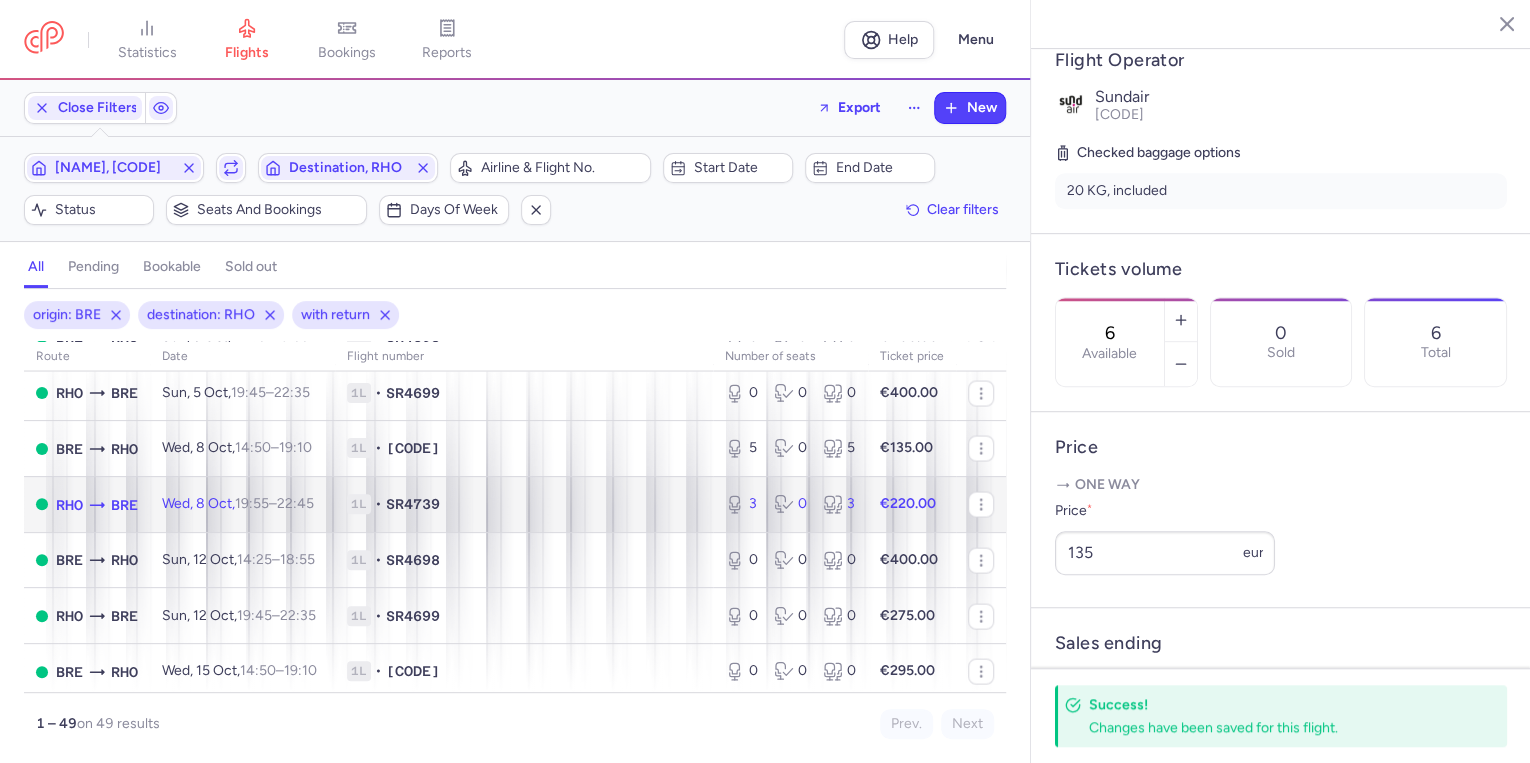 click on "1L" at bounding box center [359, 504] 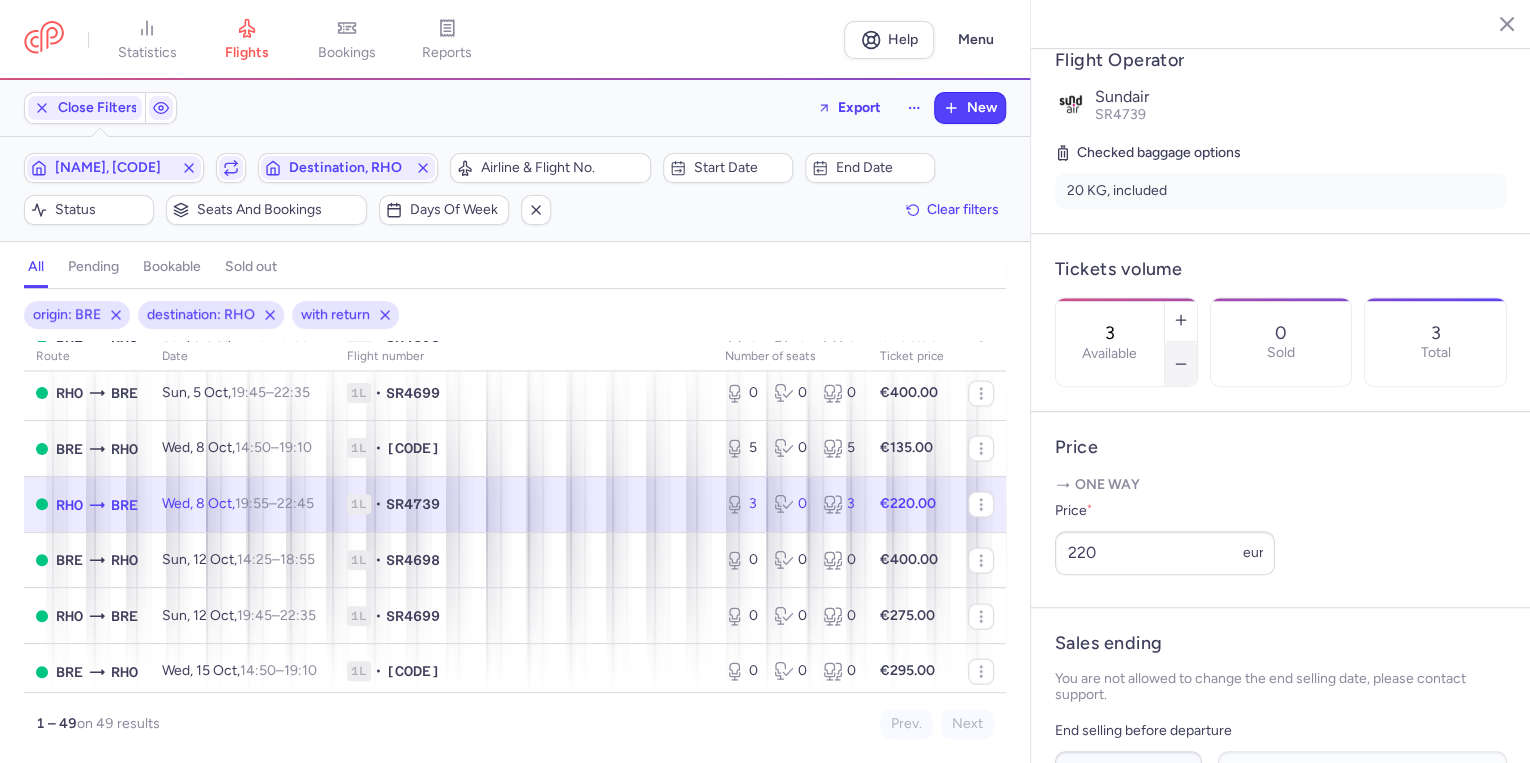 click 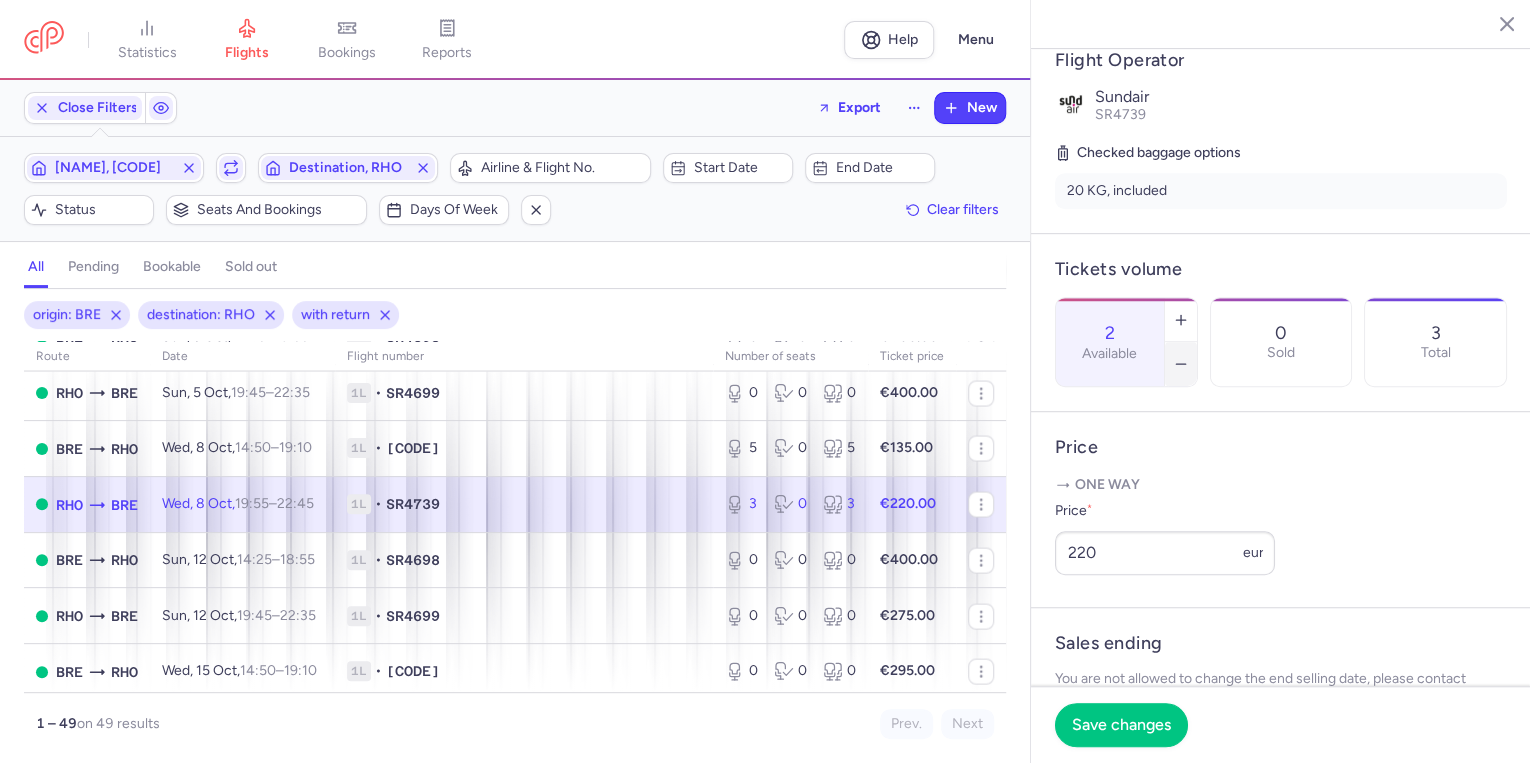 click 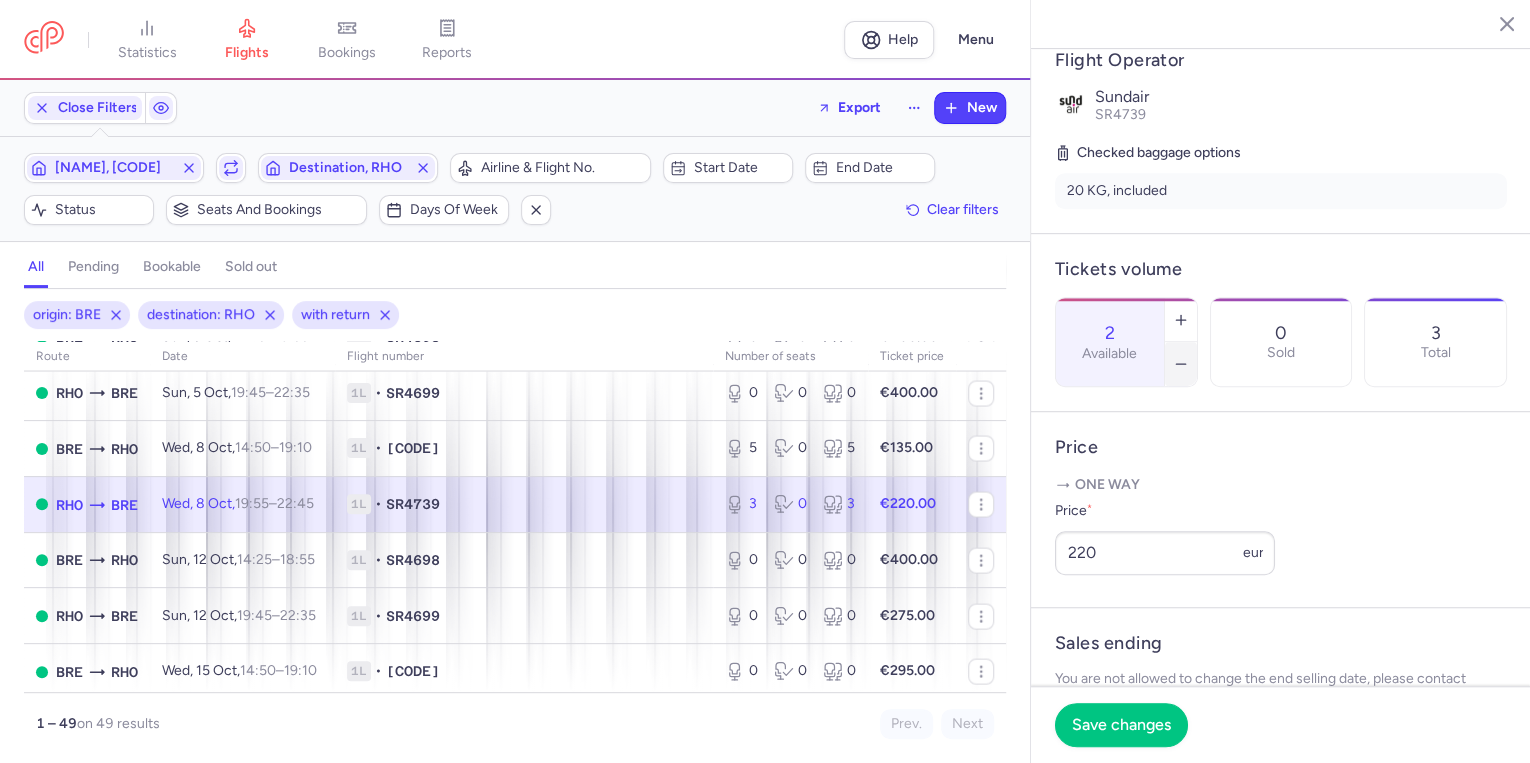 type on "1" 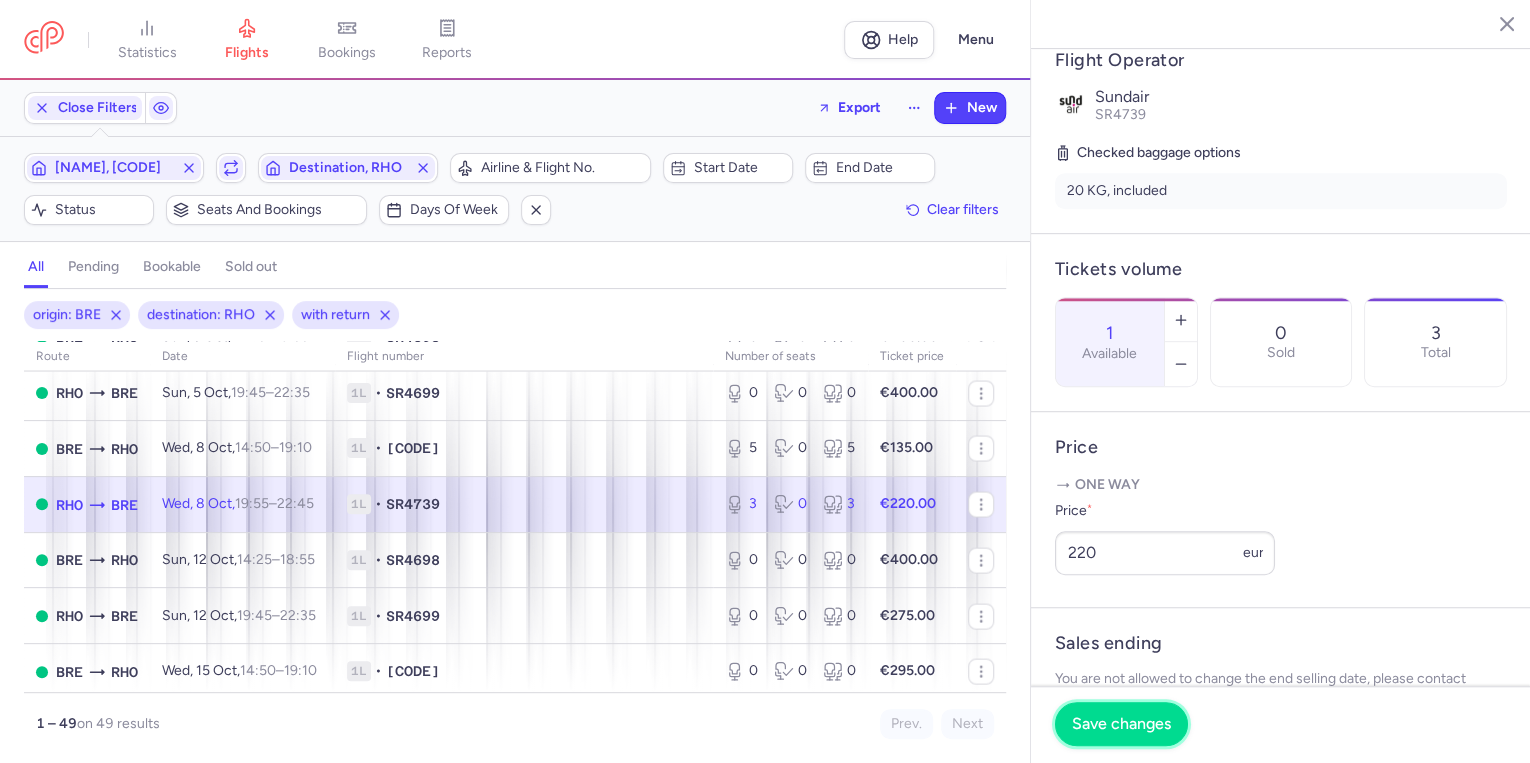 click on "Save changes" at bounding box center [1121, 724] 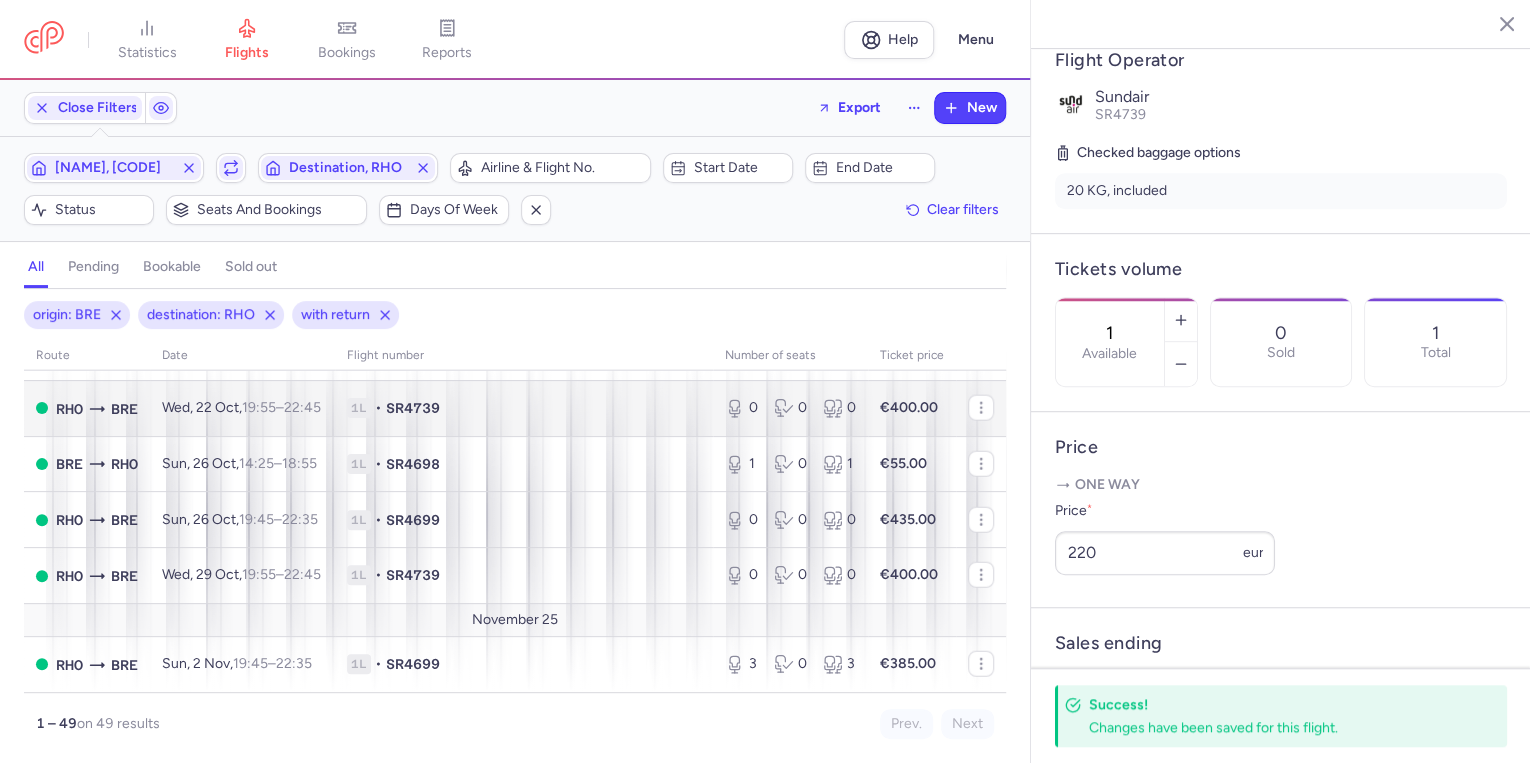scroll, scrollTop: 2602, scrollLeft: 0, axis: vertical 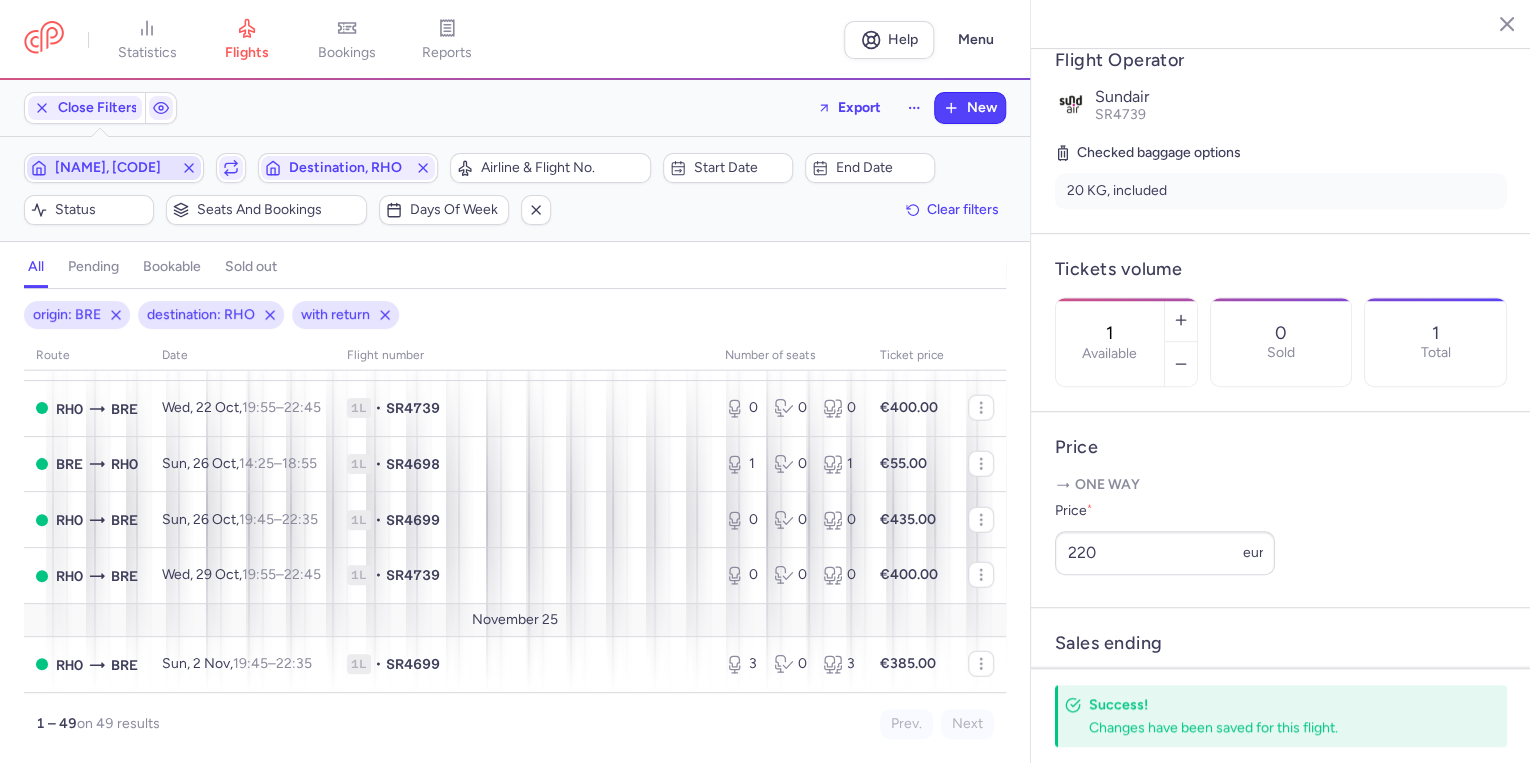 click on "[NAME], [CODE]" at bounding box center [114, 168] 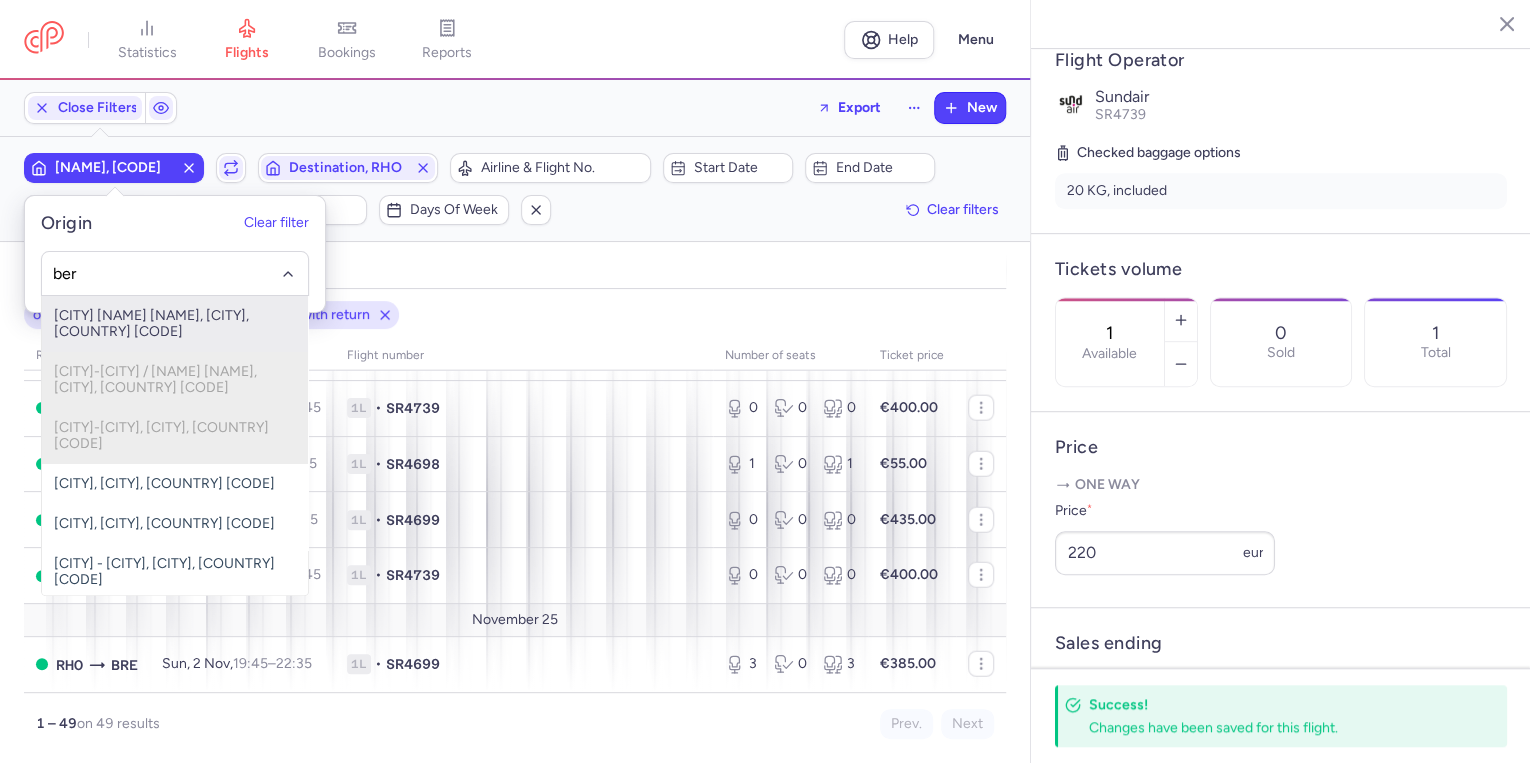 click on "[CITY] [NAME] [NAME], [CITY], [COUNTRY] [CODE]" at bounding box center [175, 324] 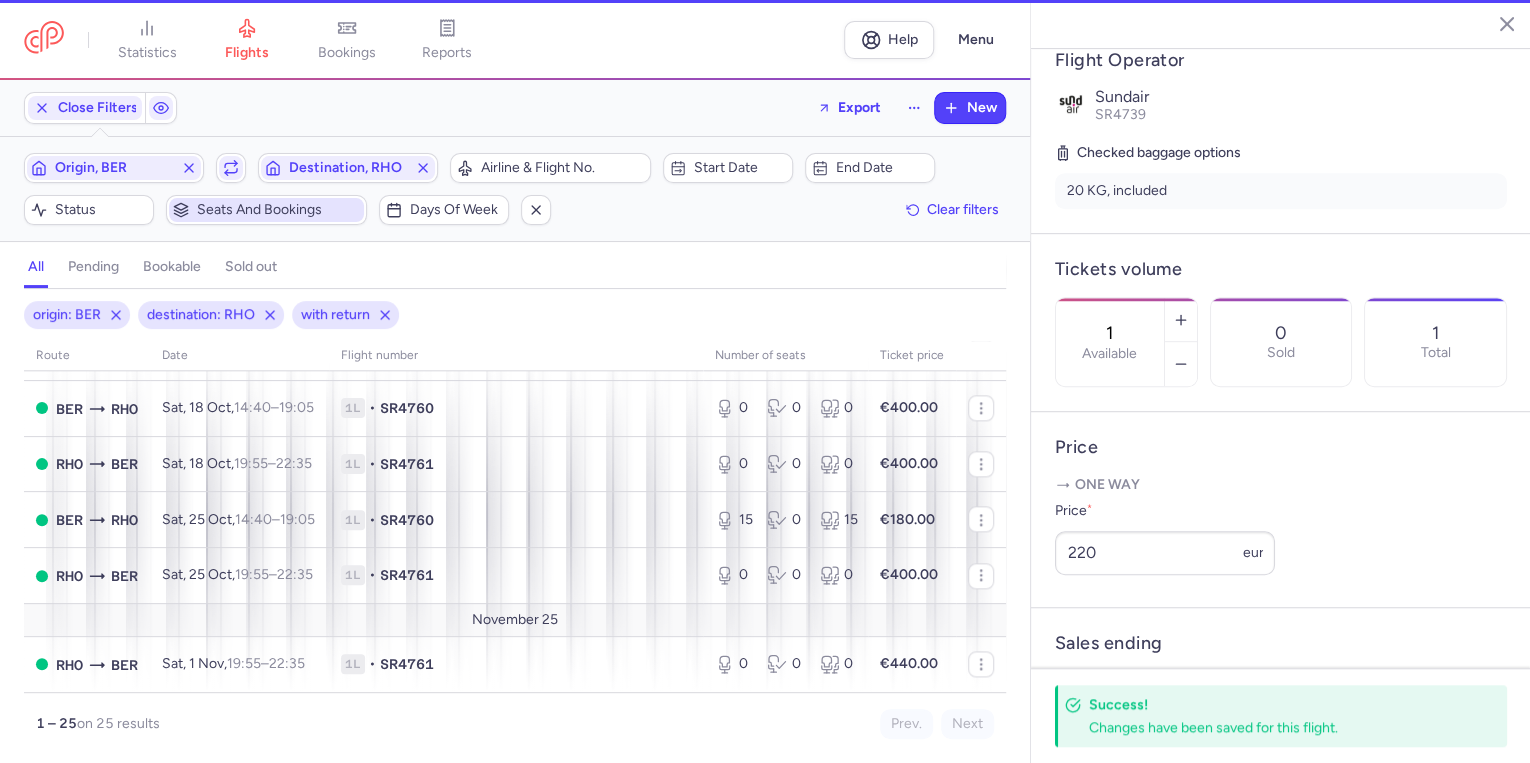 scroll, scrollTop: 1233, scrollLeft: 0, axis: vertical 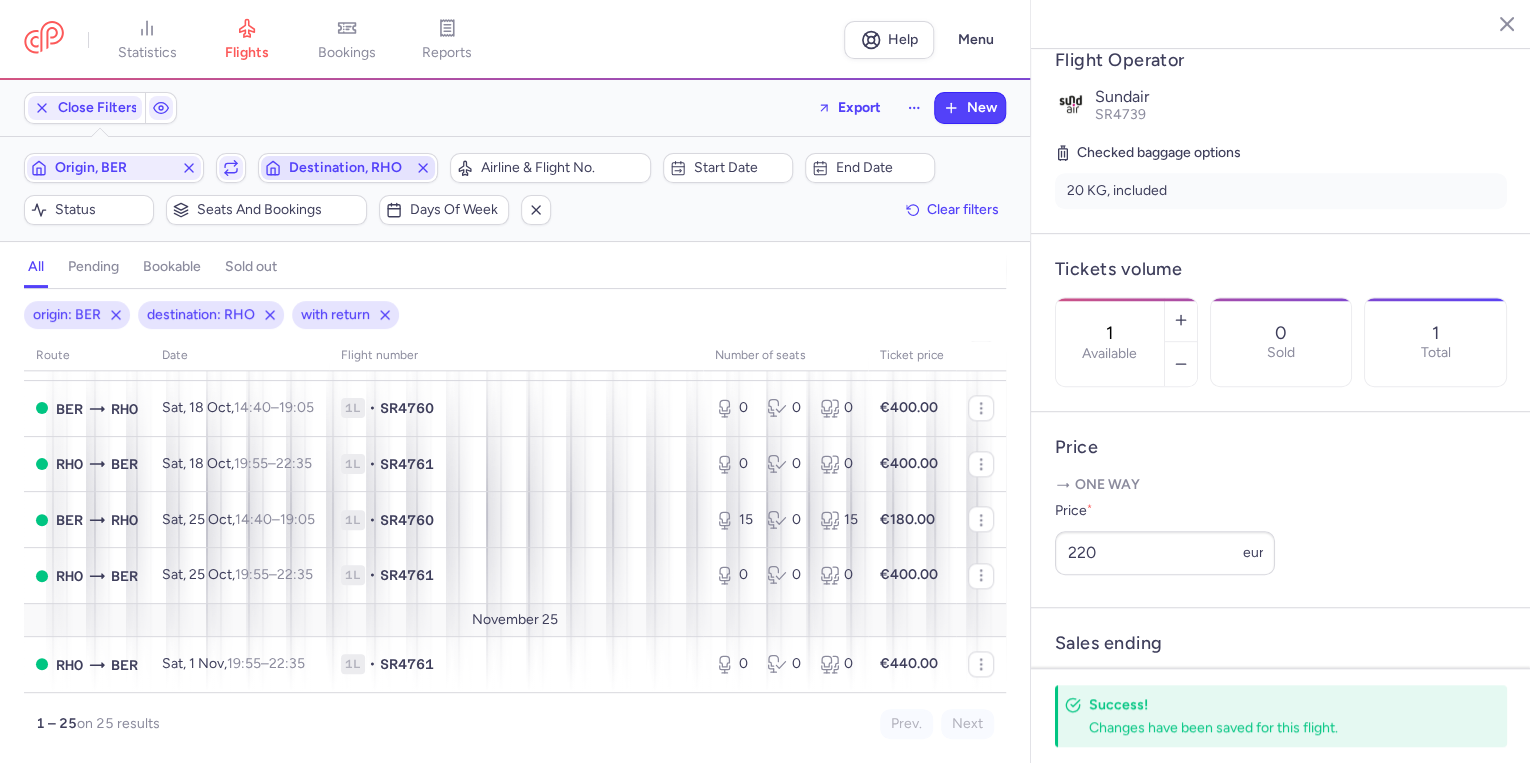 click on "Destination, RHO" at bounding box center (348, 168) 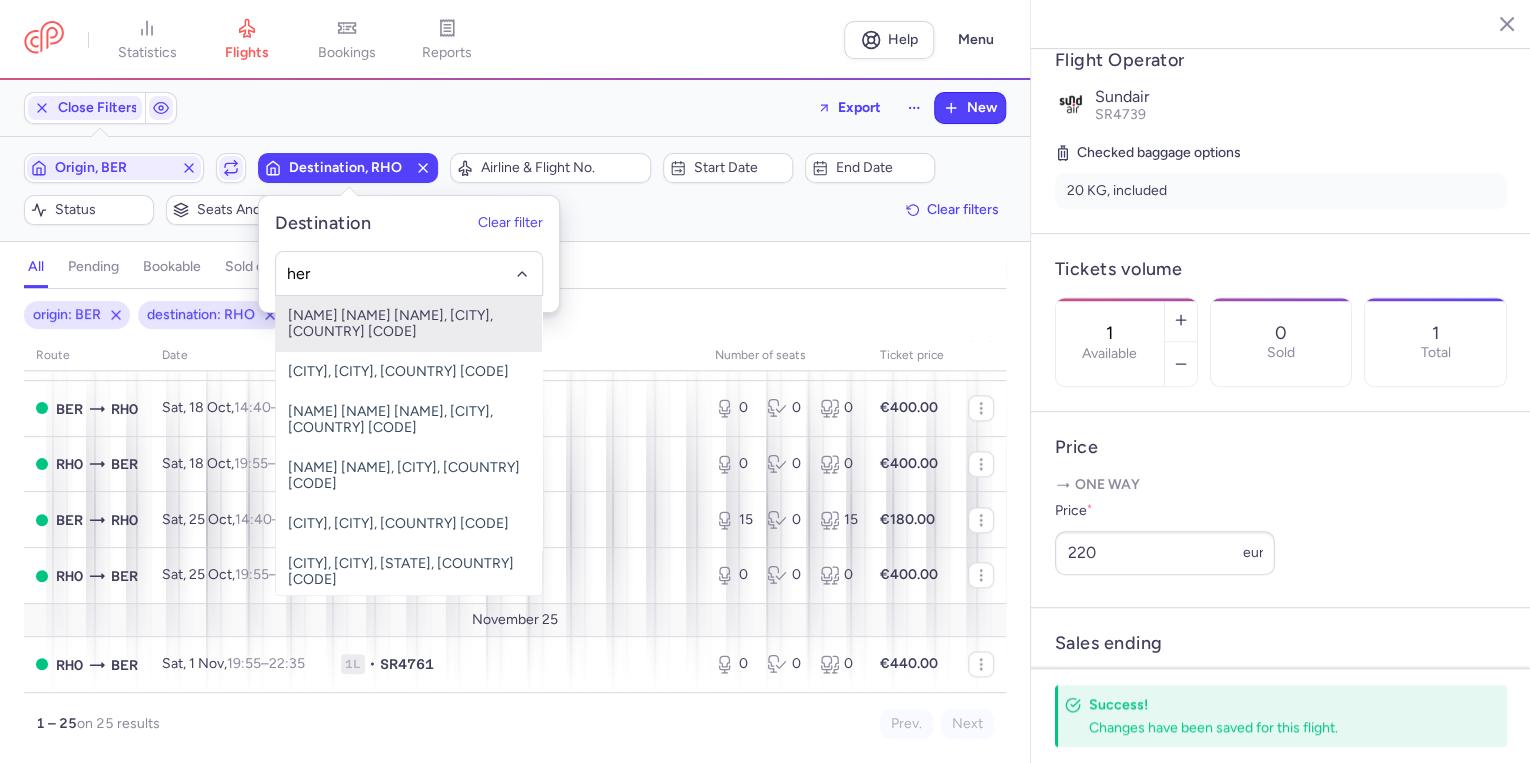click on "[NAME] [NAME] [NAME], [CITY], [COUNTRY] [CODE]" at bounding box center [409, 324] 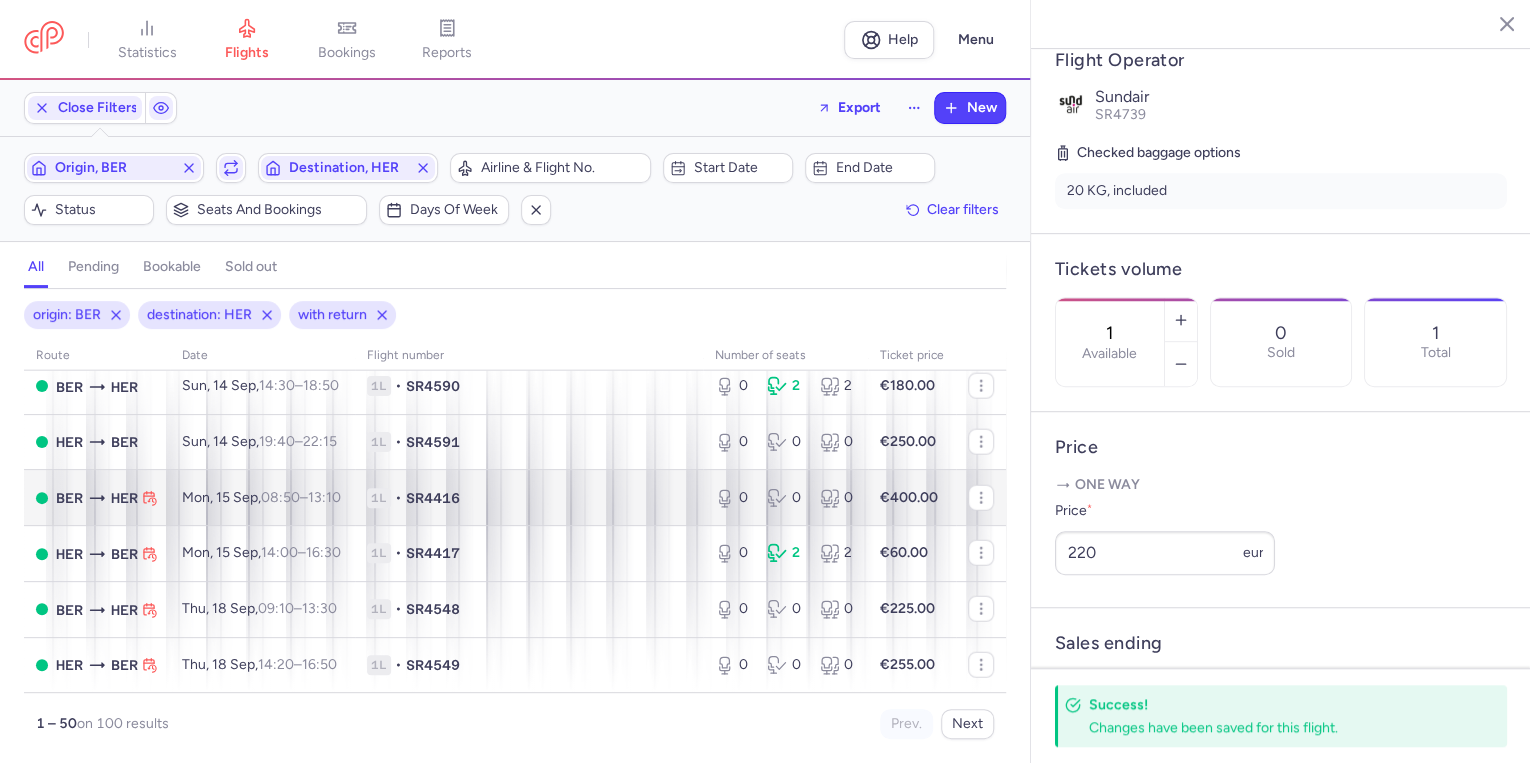 scroll, scrollTop: 2593, scrollLeft: 0, axis: vertical 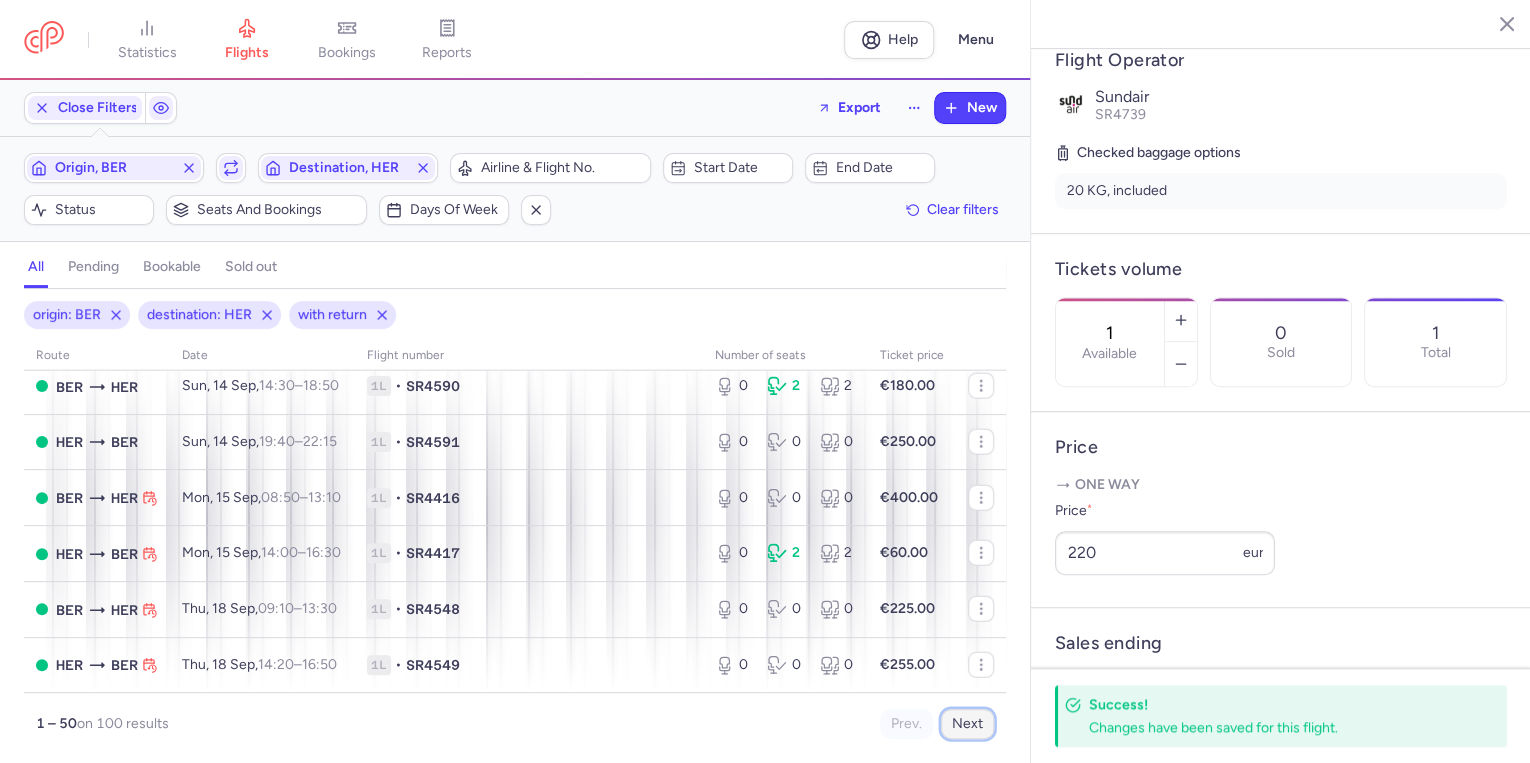 click on "Next" at bounding box center (967, 724) 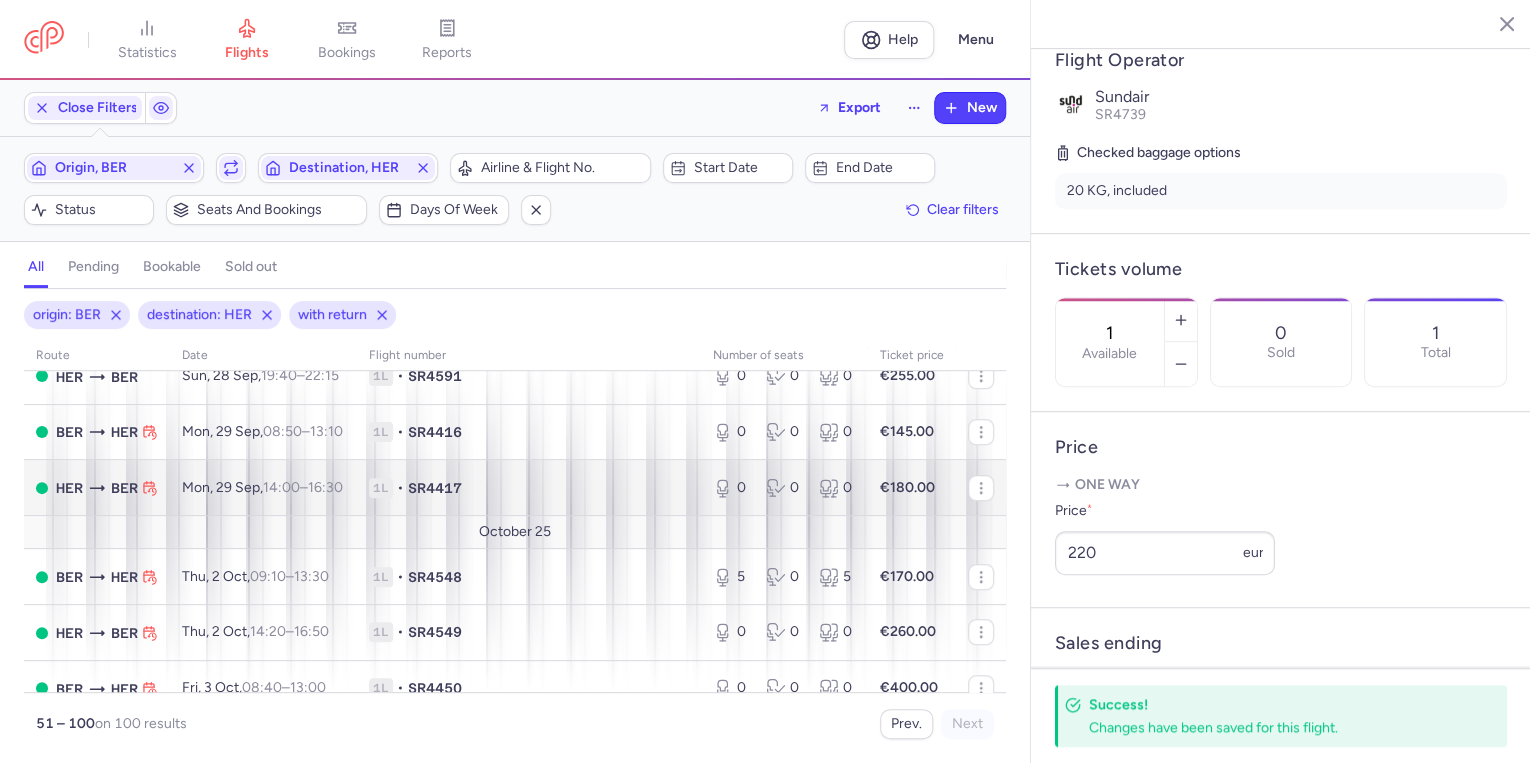 scroll, scrollTop: 720, scrollLeft: 0, axis: vertical 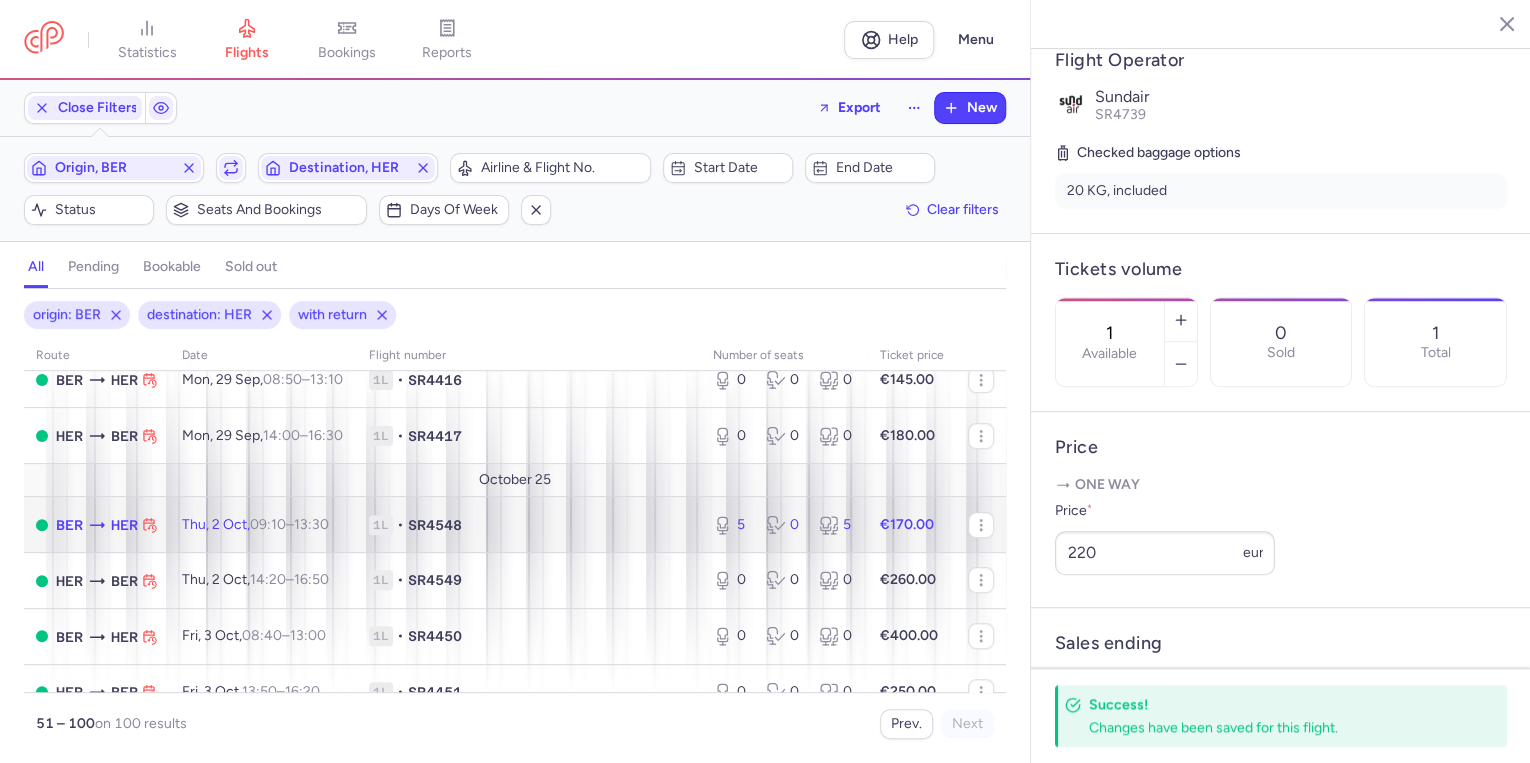 click on "[DAY], [DAY] [MONTH], [TIME] – [TIME] +[NUMBER]" at bounding box center (263, 525) 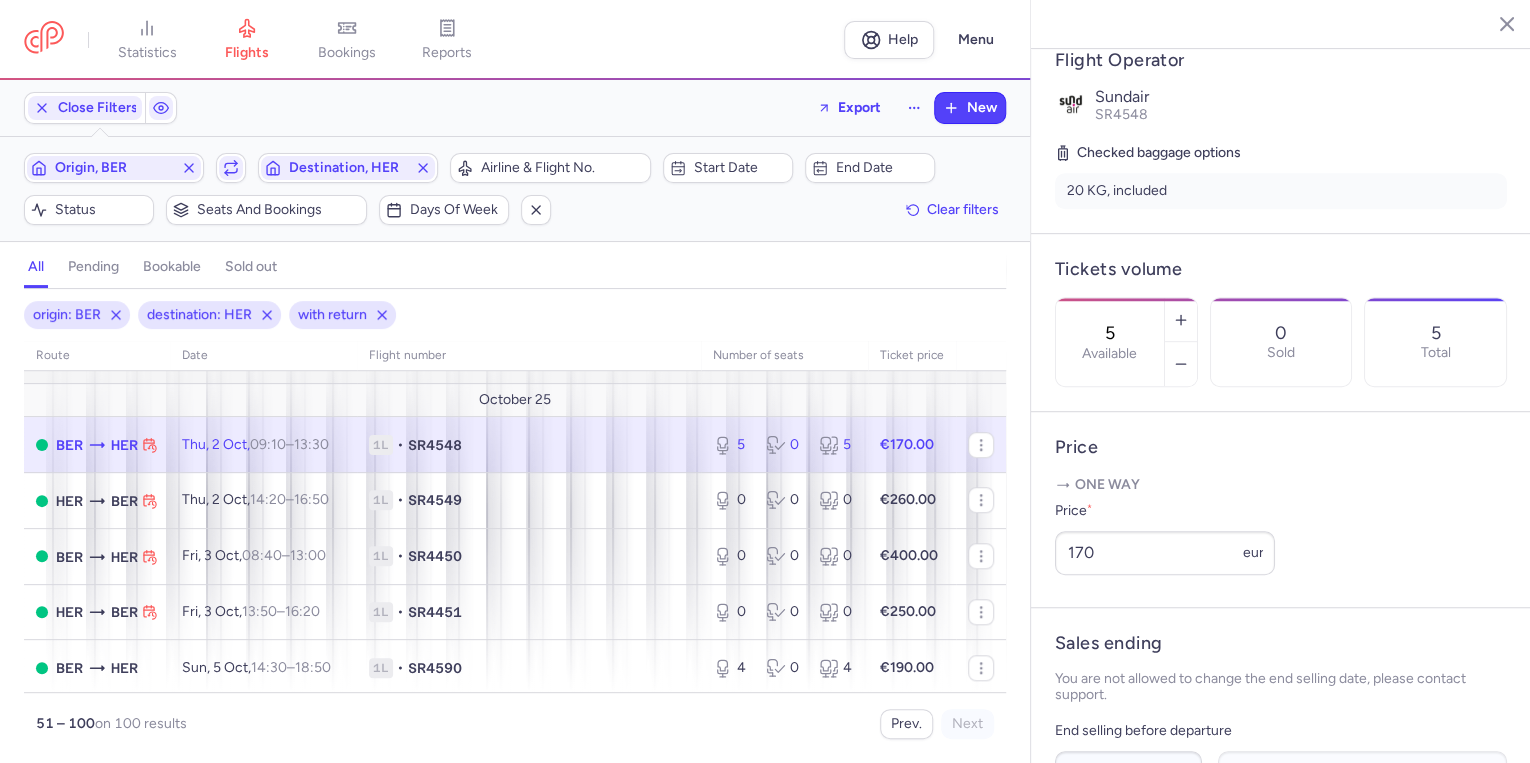 scroll, scrollTop: 880, scrollLeft: 0, axis: vertical 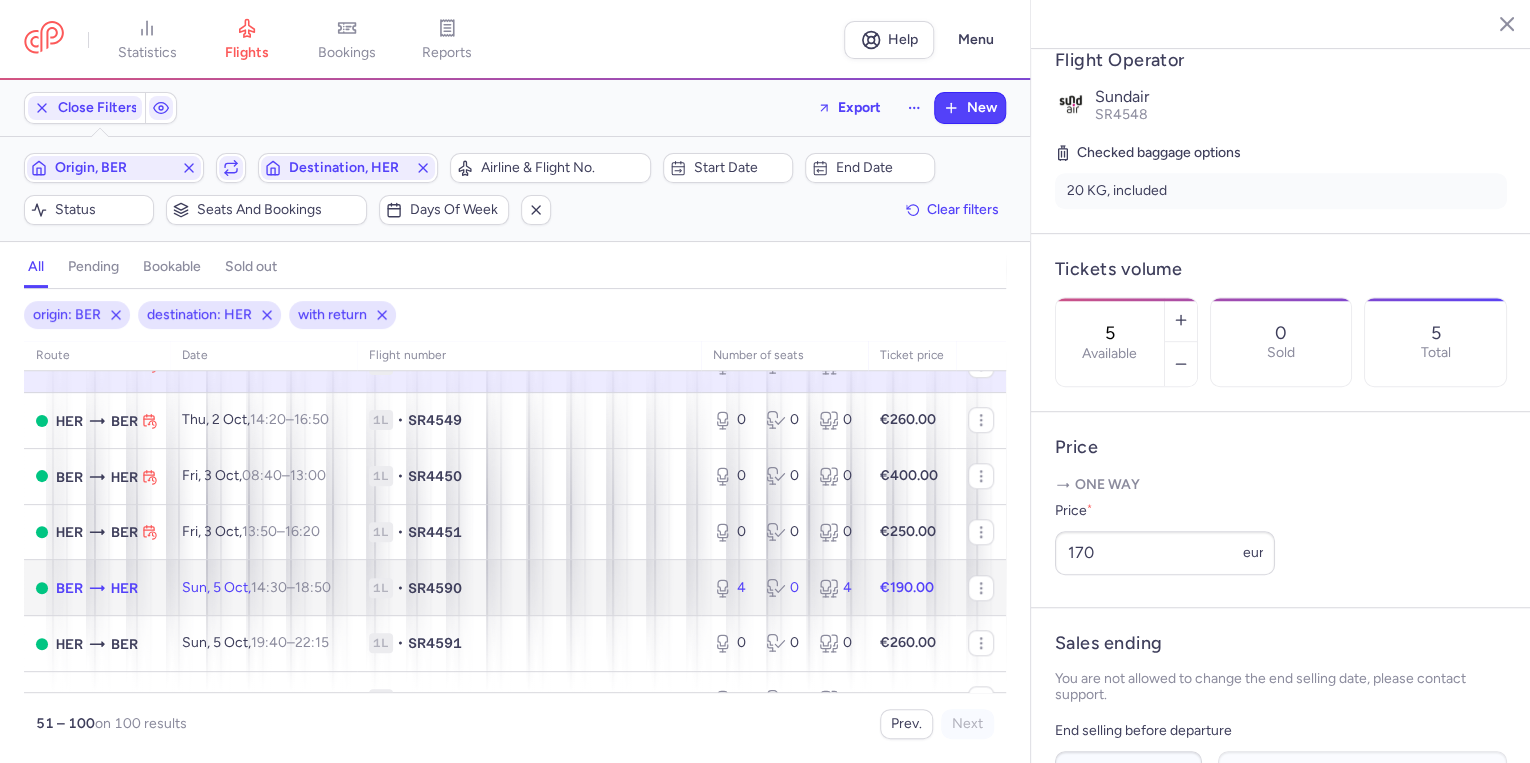 click on "[CODE] • [CODE]" at bounding box center [529, 588] 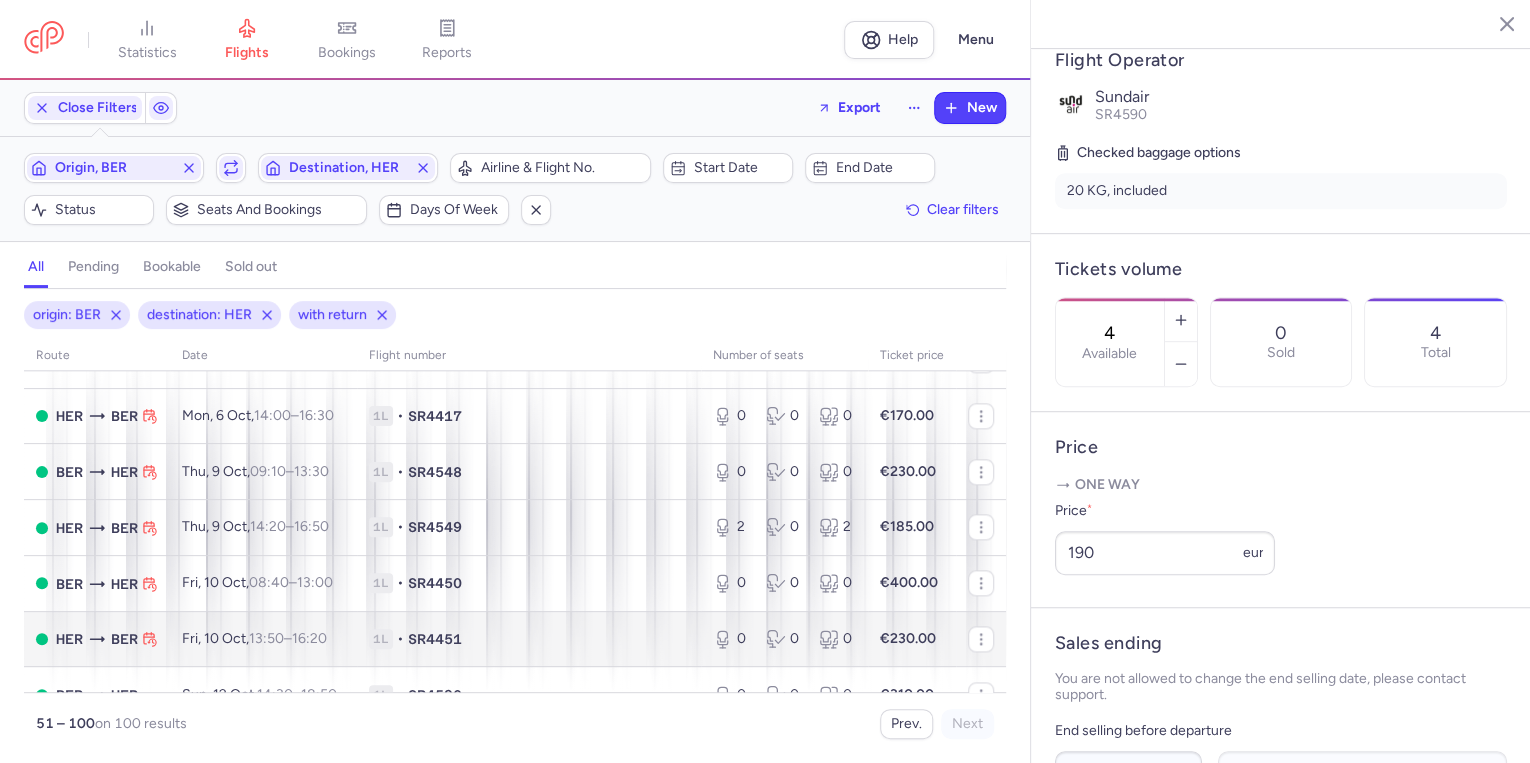 scroll, scrollTop: 1280, scrollLeft: 0, axis: vertical 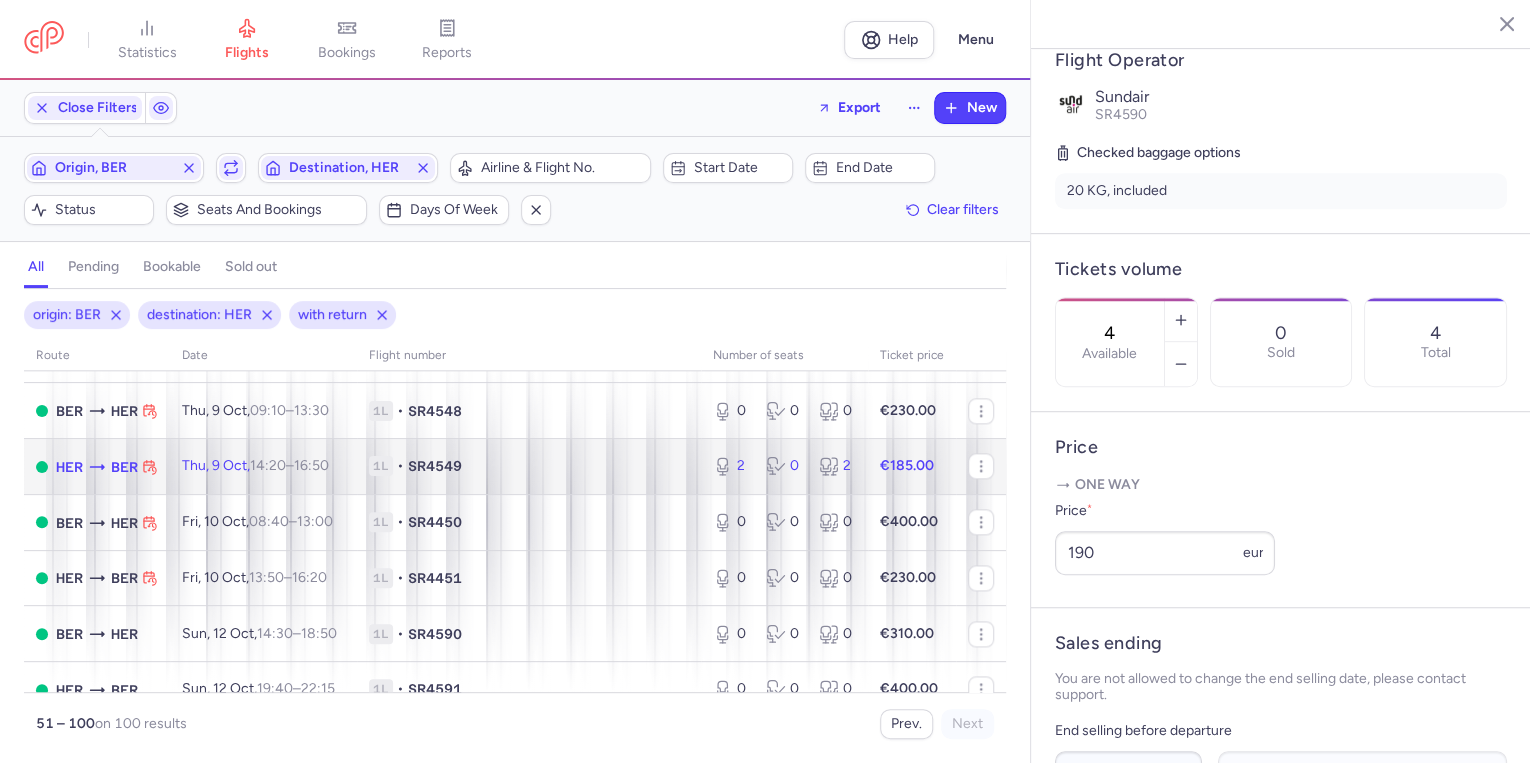 click on "1L • SR4549" at bounding box center (529, 466) 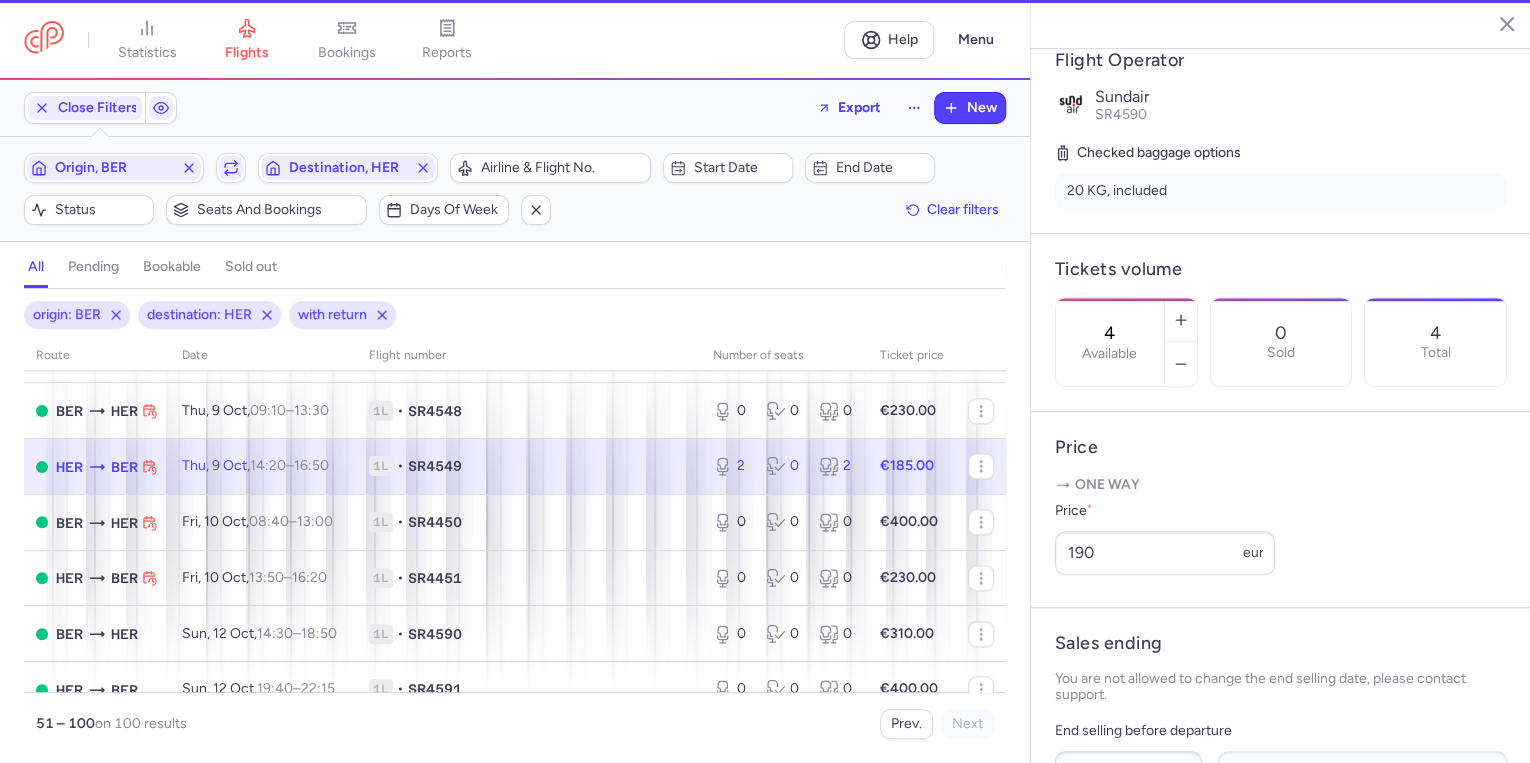 type on "2" 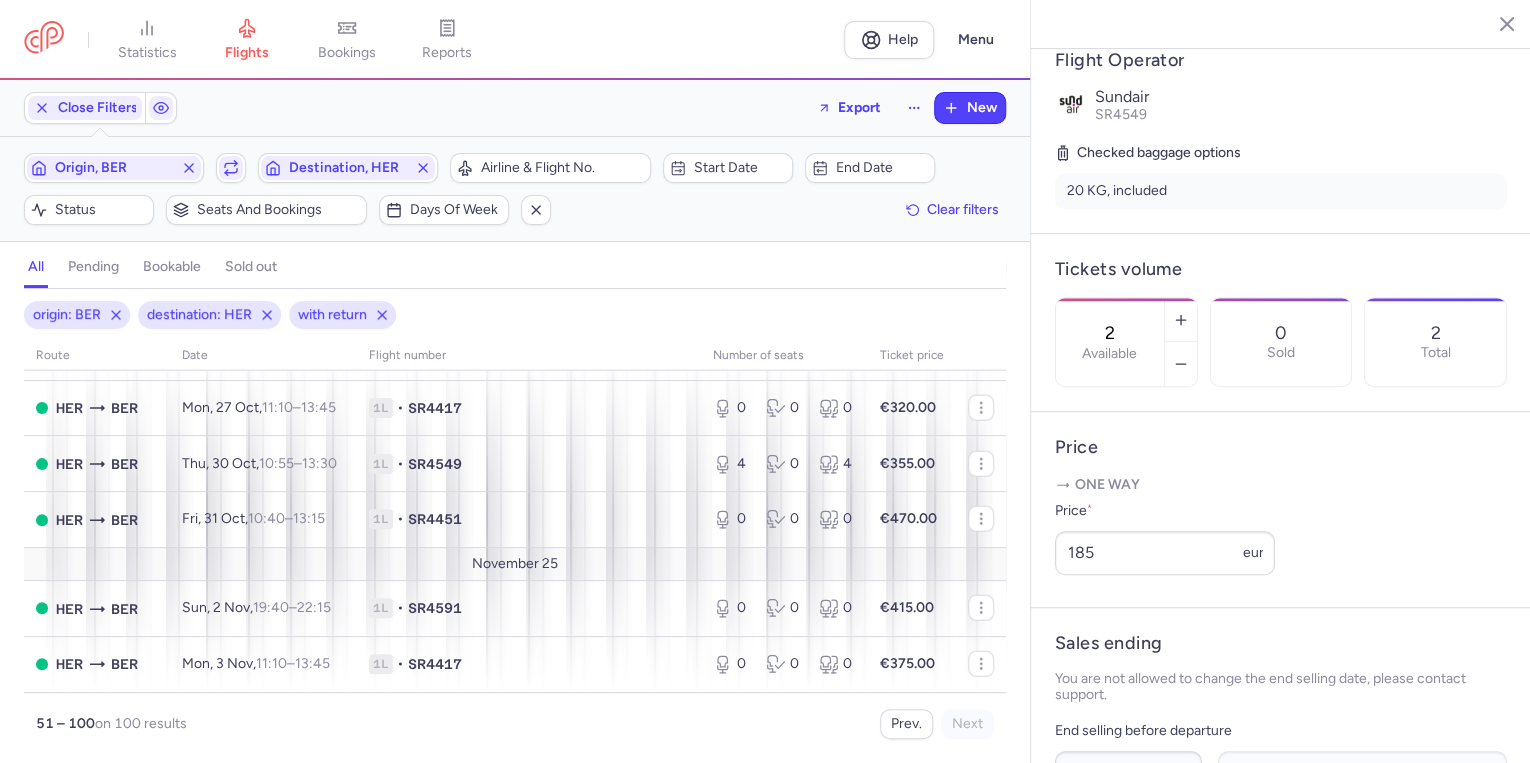 scroll, scrollTop: 2626, scrollLeft: 0, axis: vertical 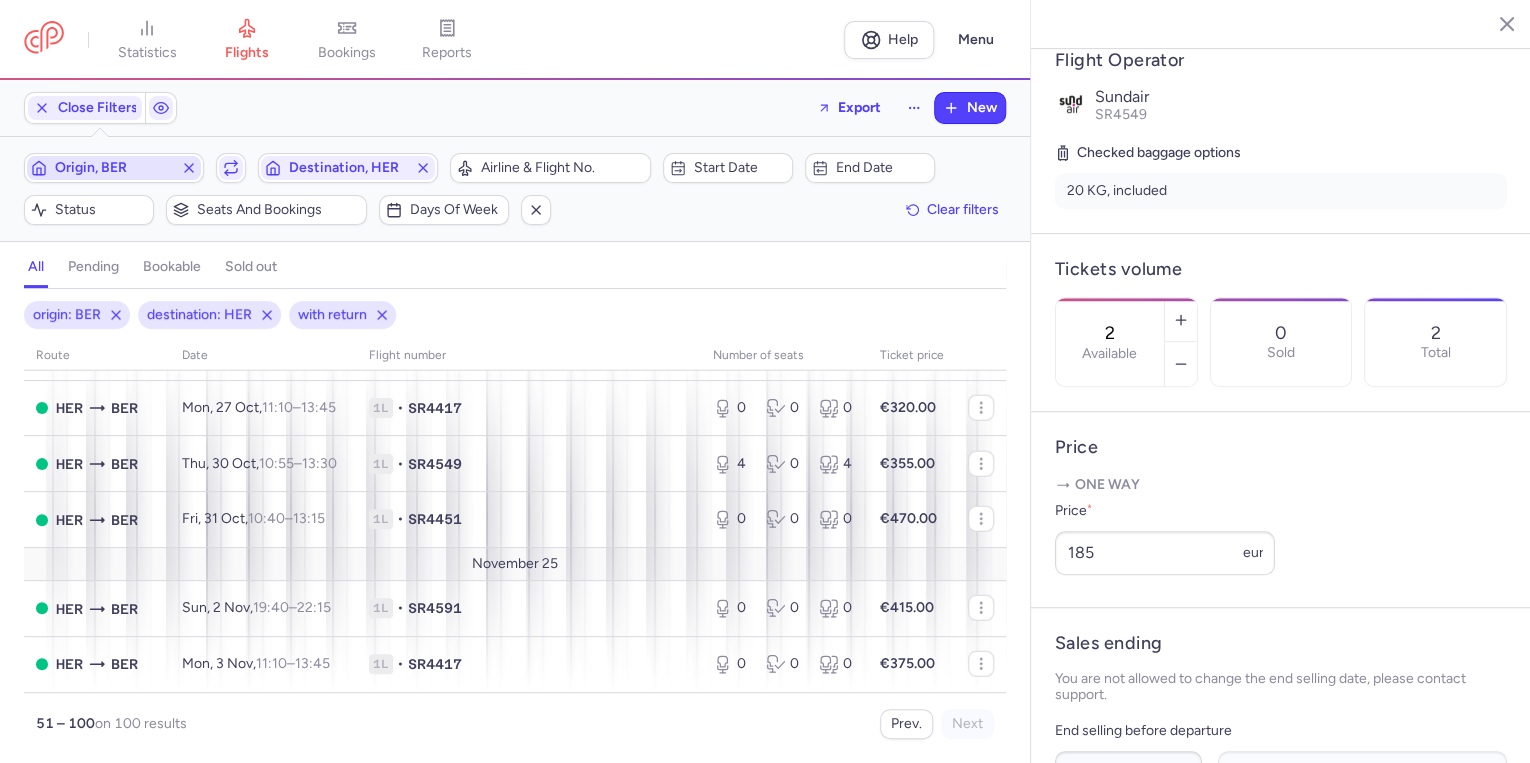 click on "Origin, BER" at bounding box center [114, 168] 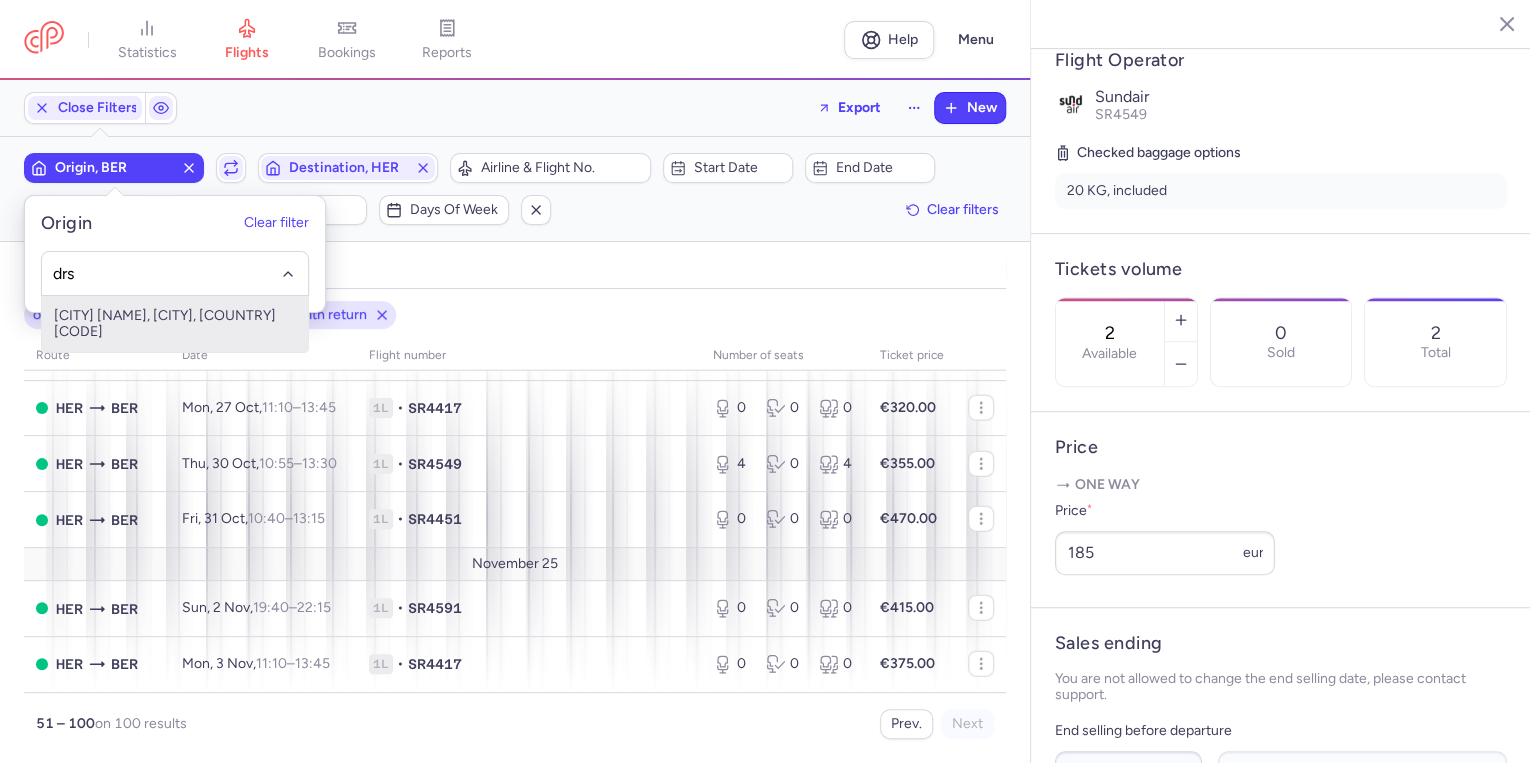 click on "[CITY] [NAME], [CITY], [COUNTRY] [CODE]" at bounding box center (175, 324) 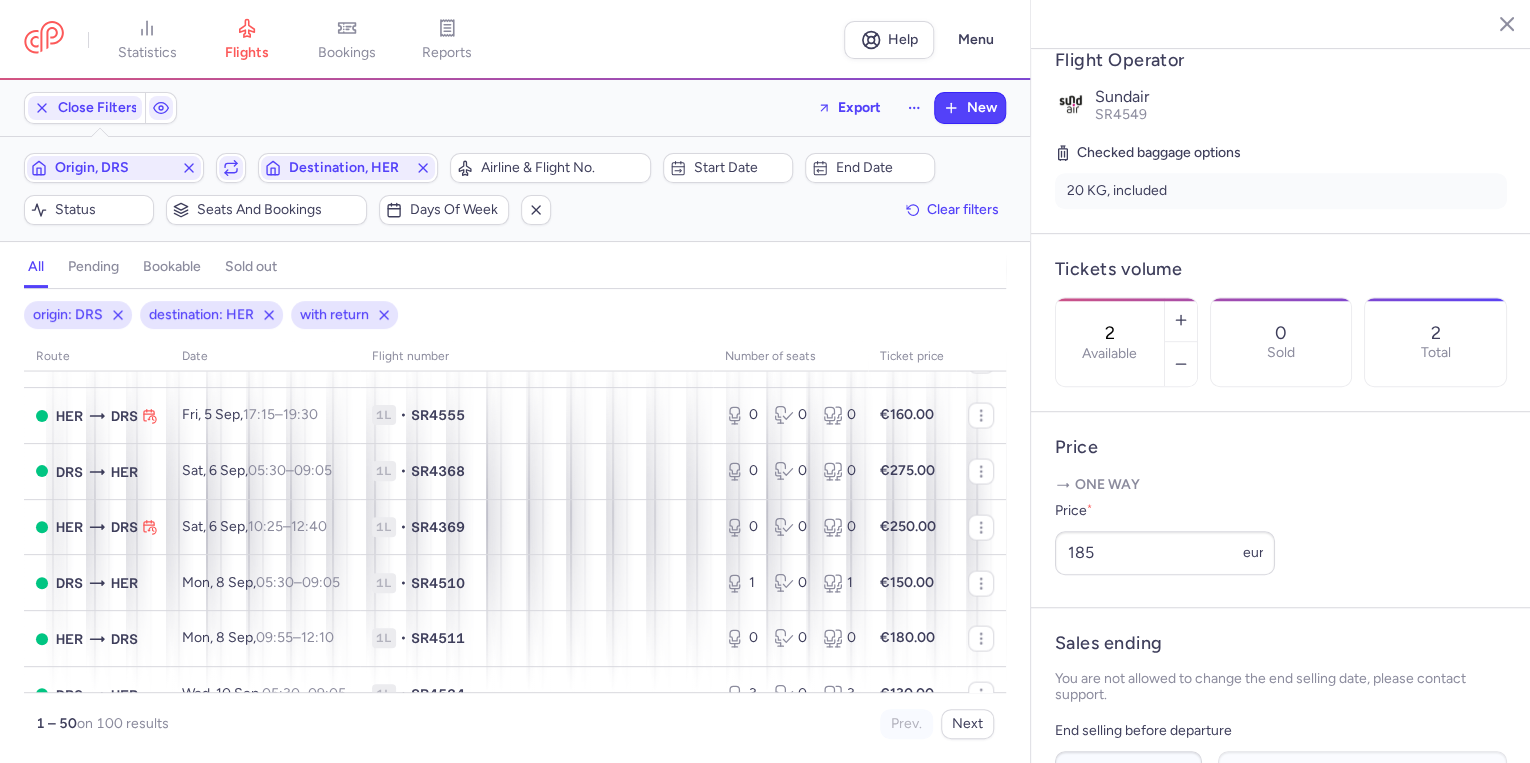 scroll, scrollTop: 2080, scrollLeft: 0, axis: vertical 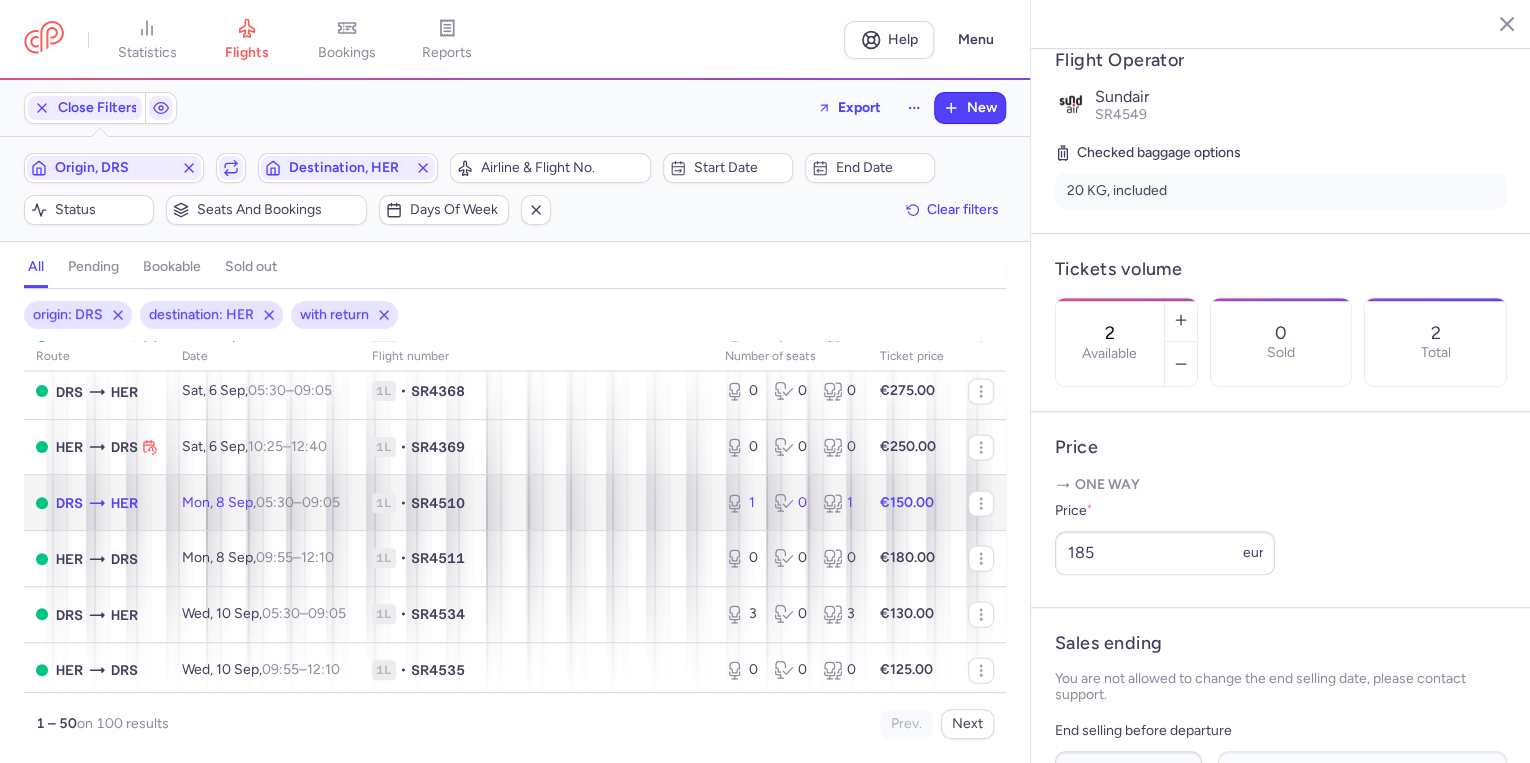 click on "[DAY], [DAY] [MONTH], [TIME] – [TIME] +[NUMBER]" 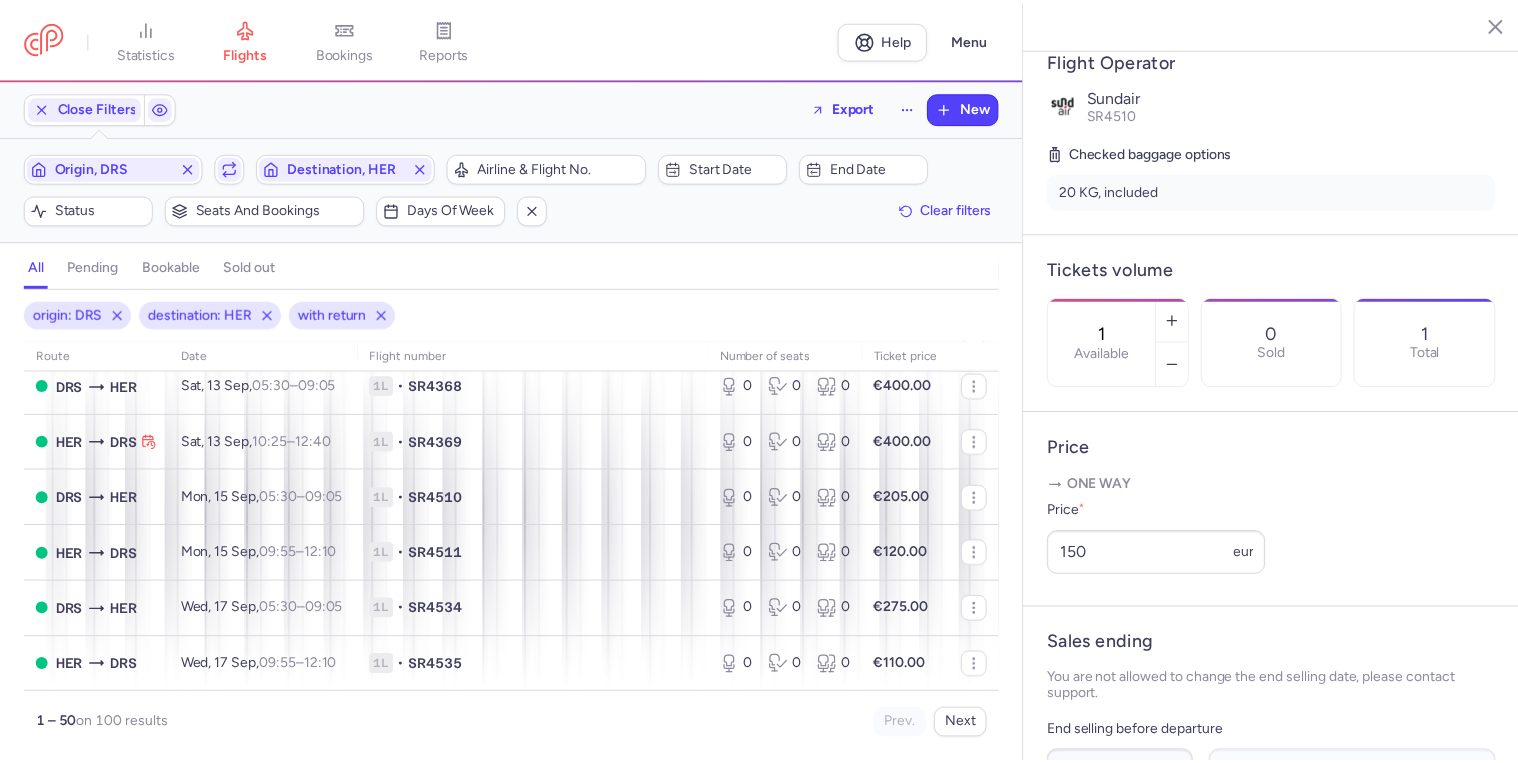 scroll, scrollTop: 2593, scrollLeft: 0, axis: vertical 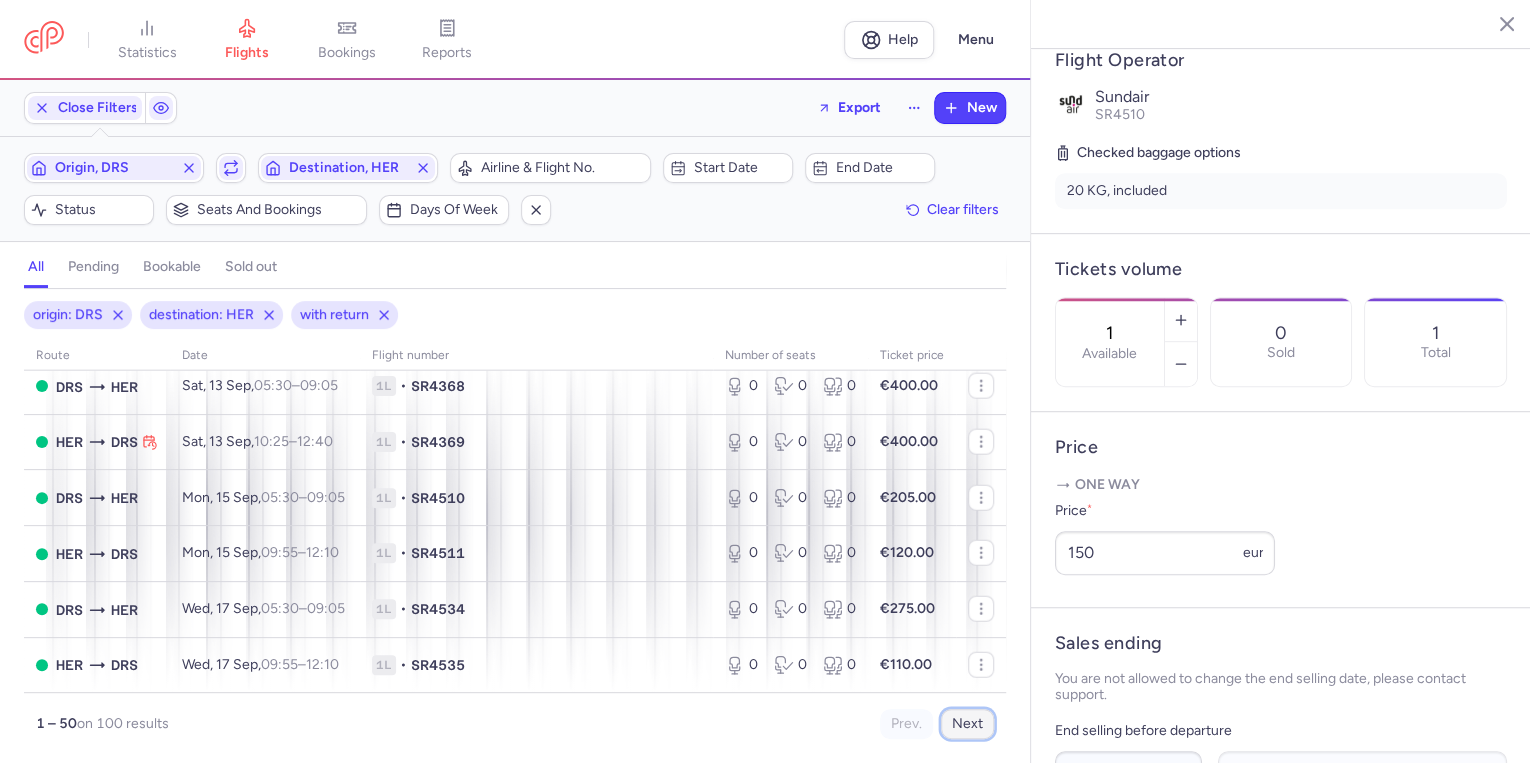 click on "Next" at bounding box center (967, 724) 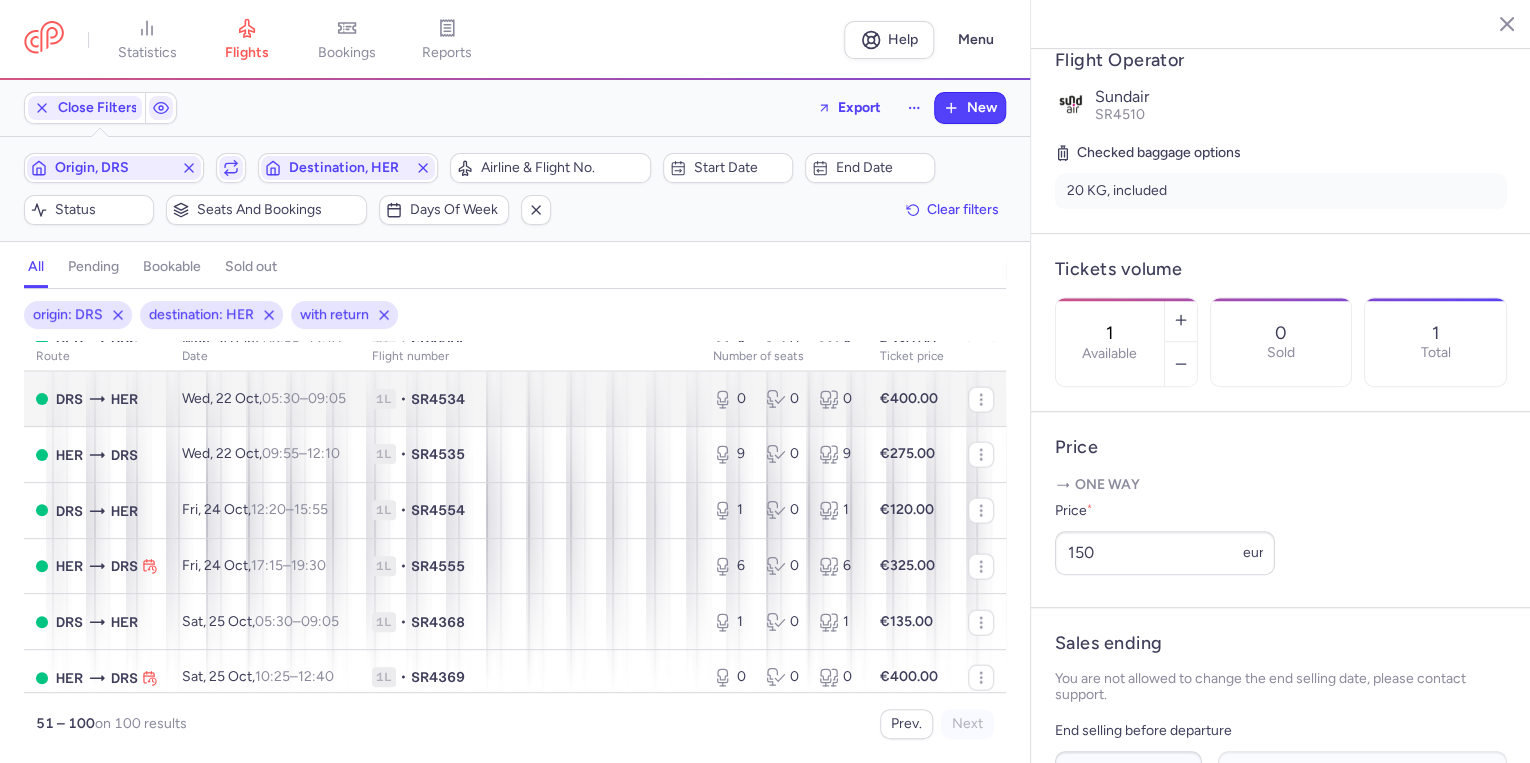 scroll, scrollTop: 2240, scrollLeft: 0, axis: vertical 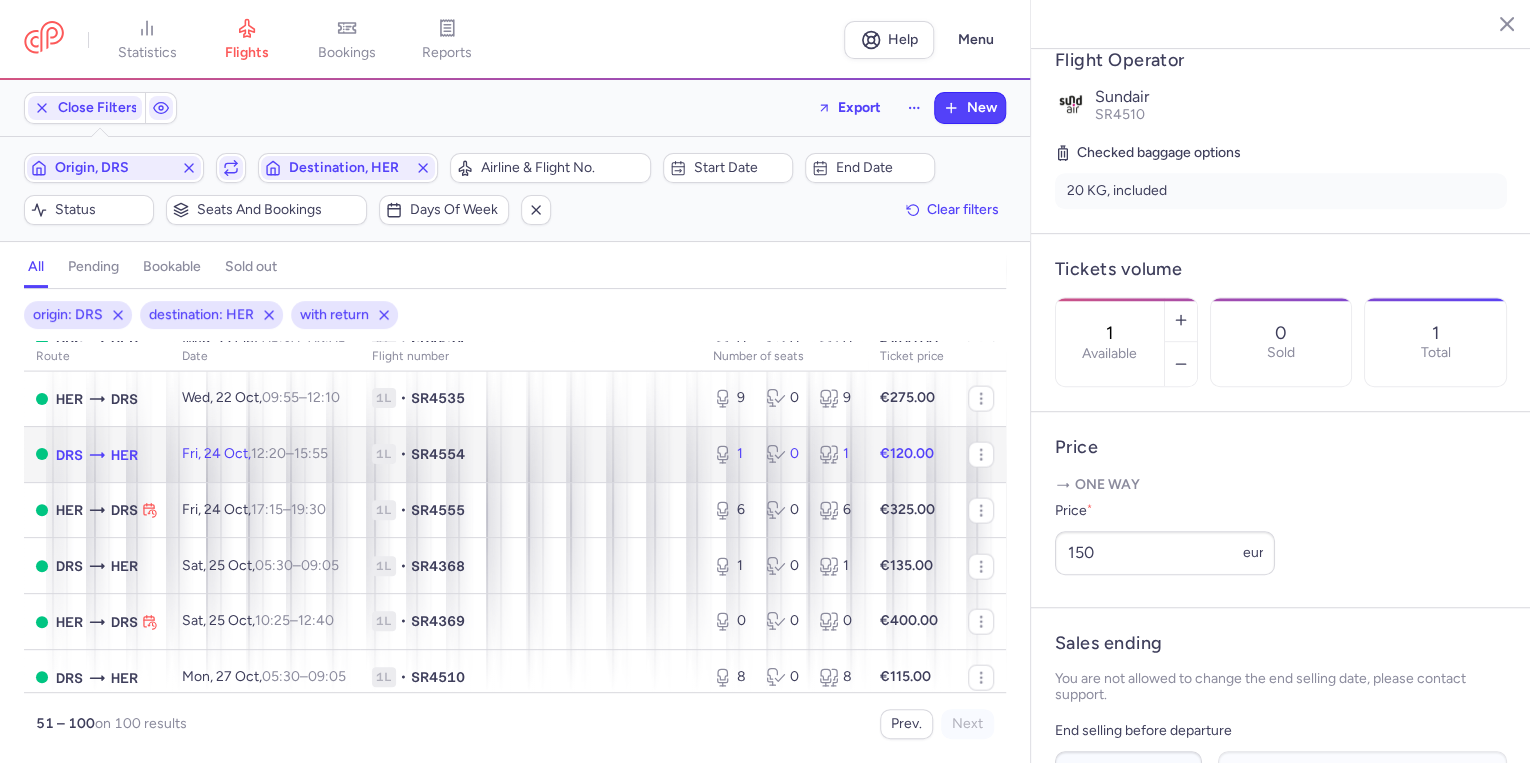 click on "1L • SR4554" 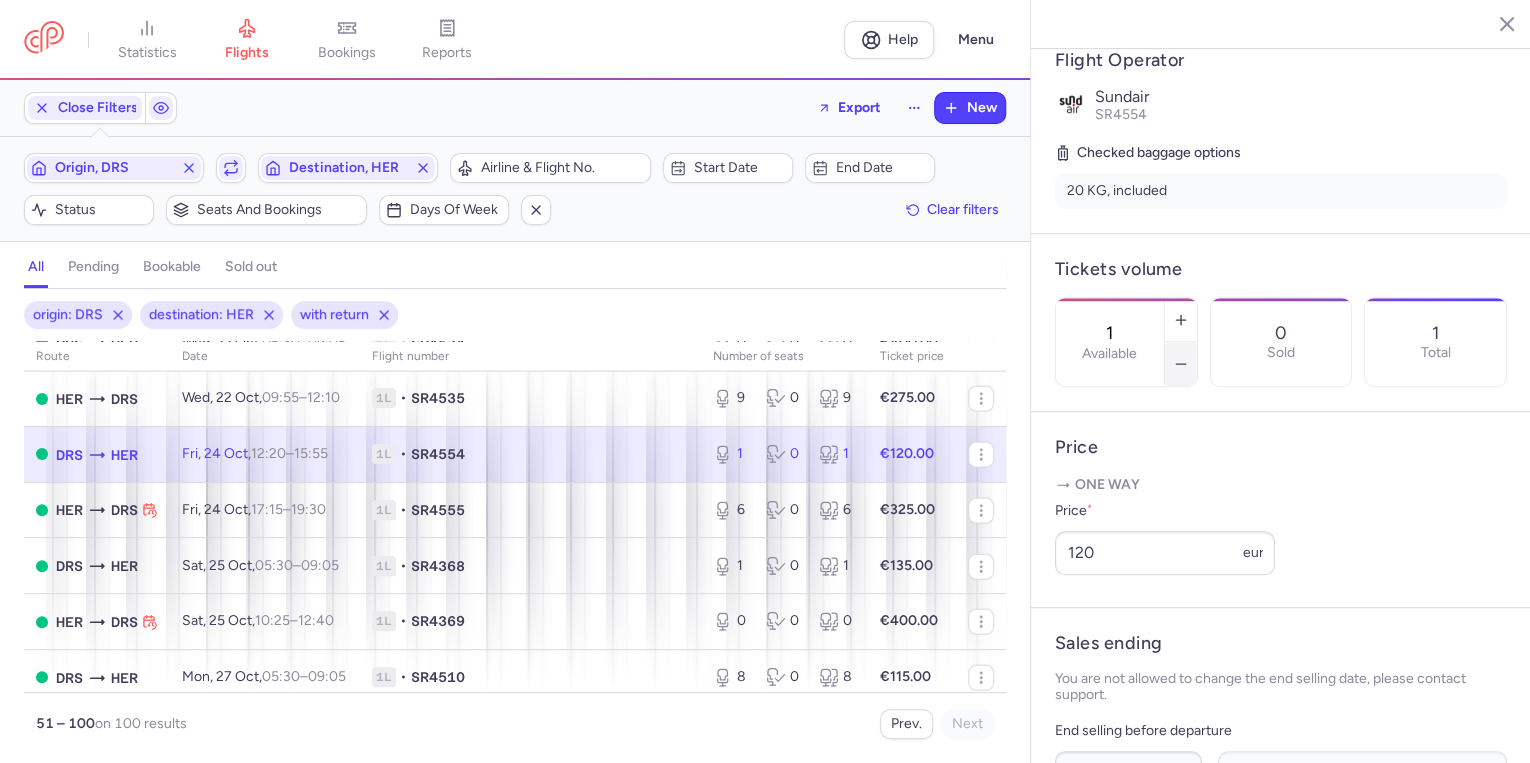 click 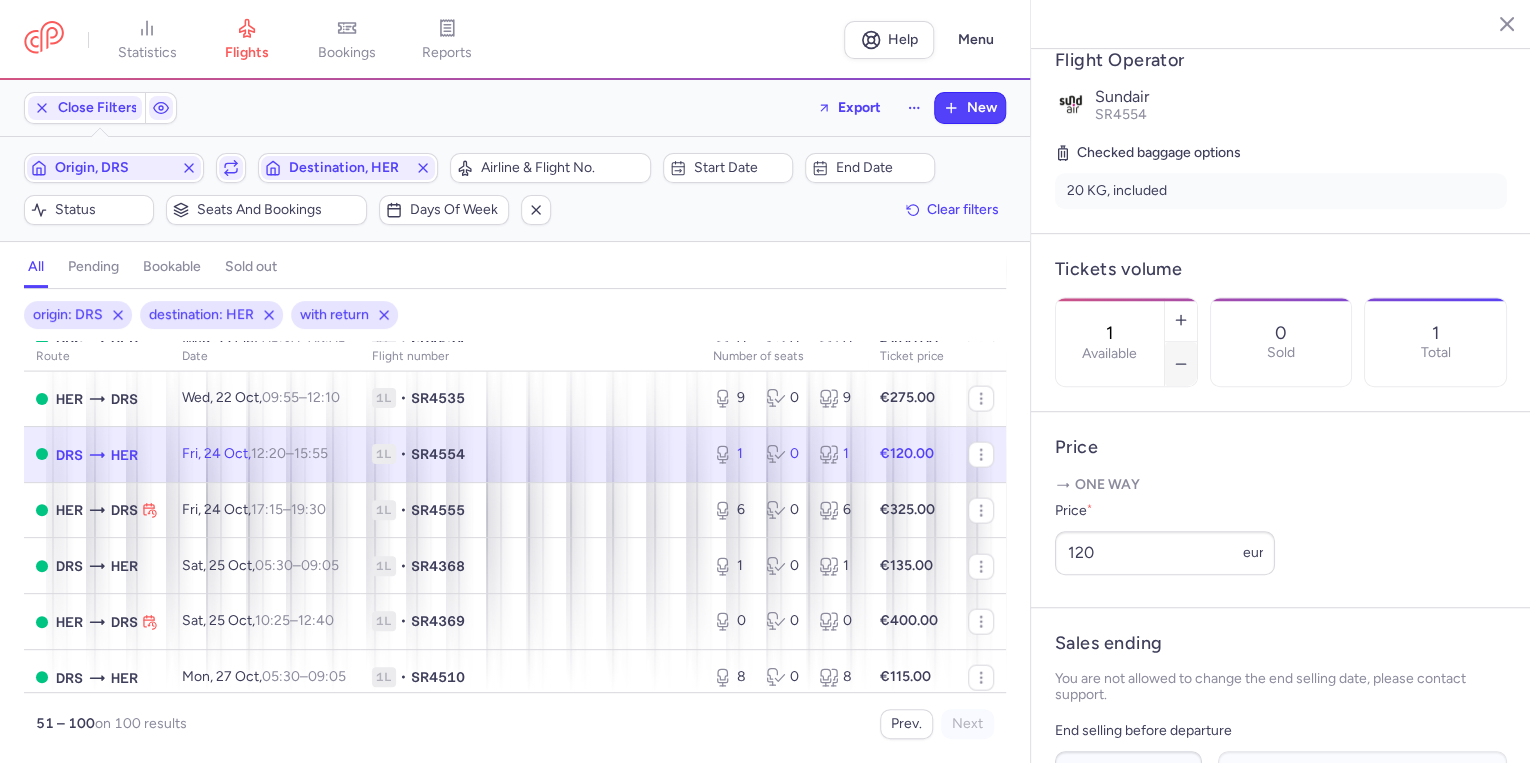 type on "0" 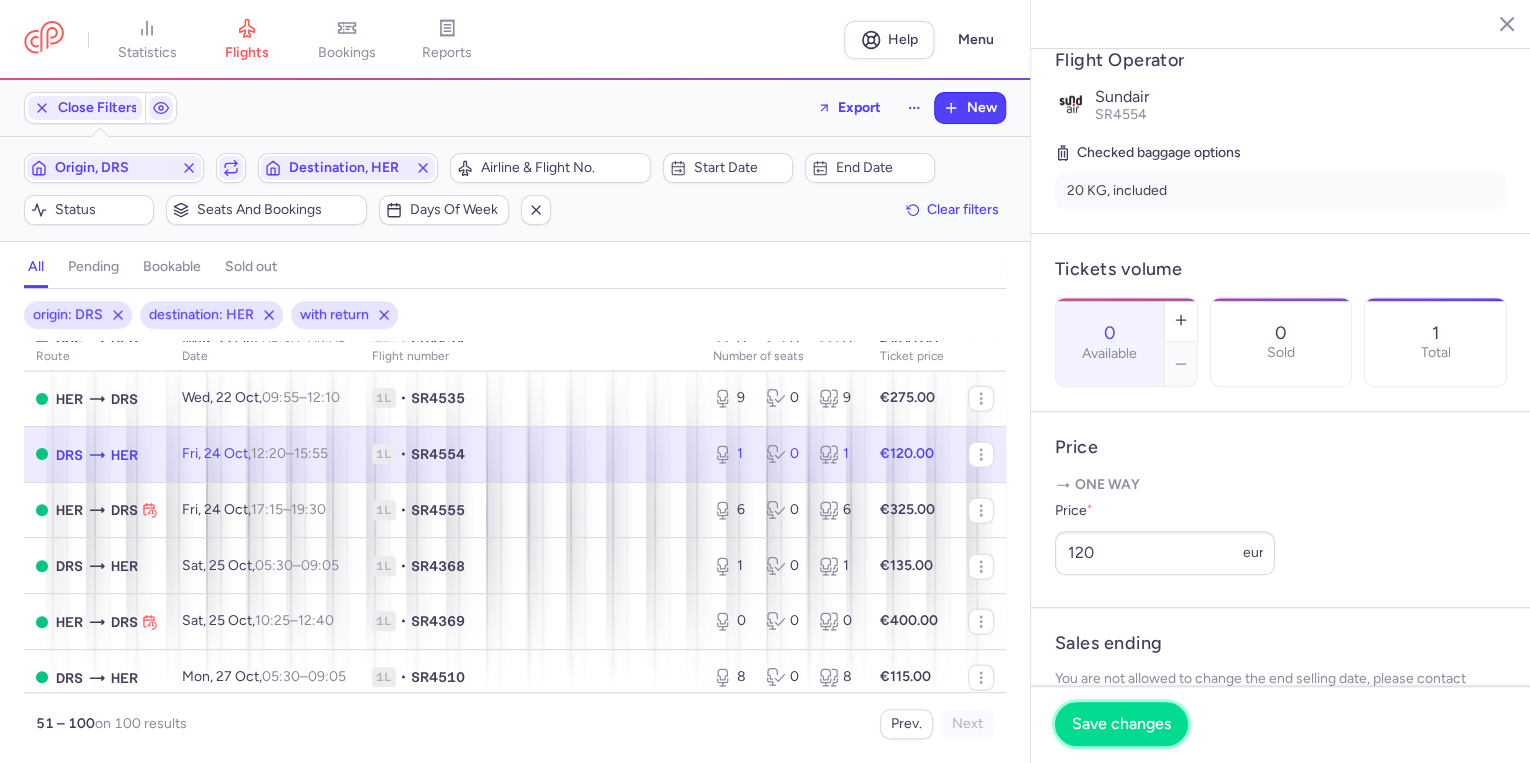 click on "Save changes" at bounding box center (1121, 724) 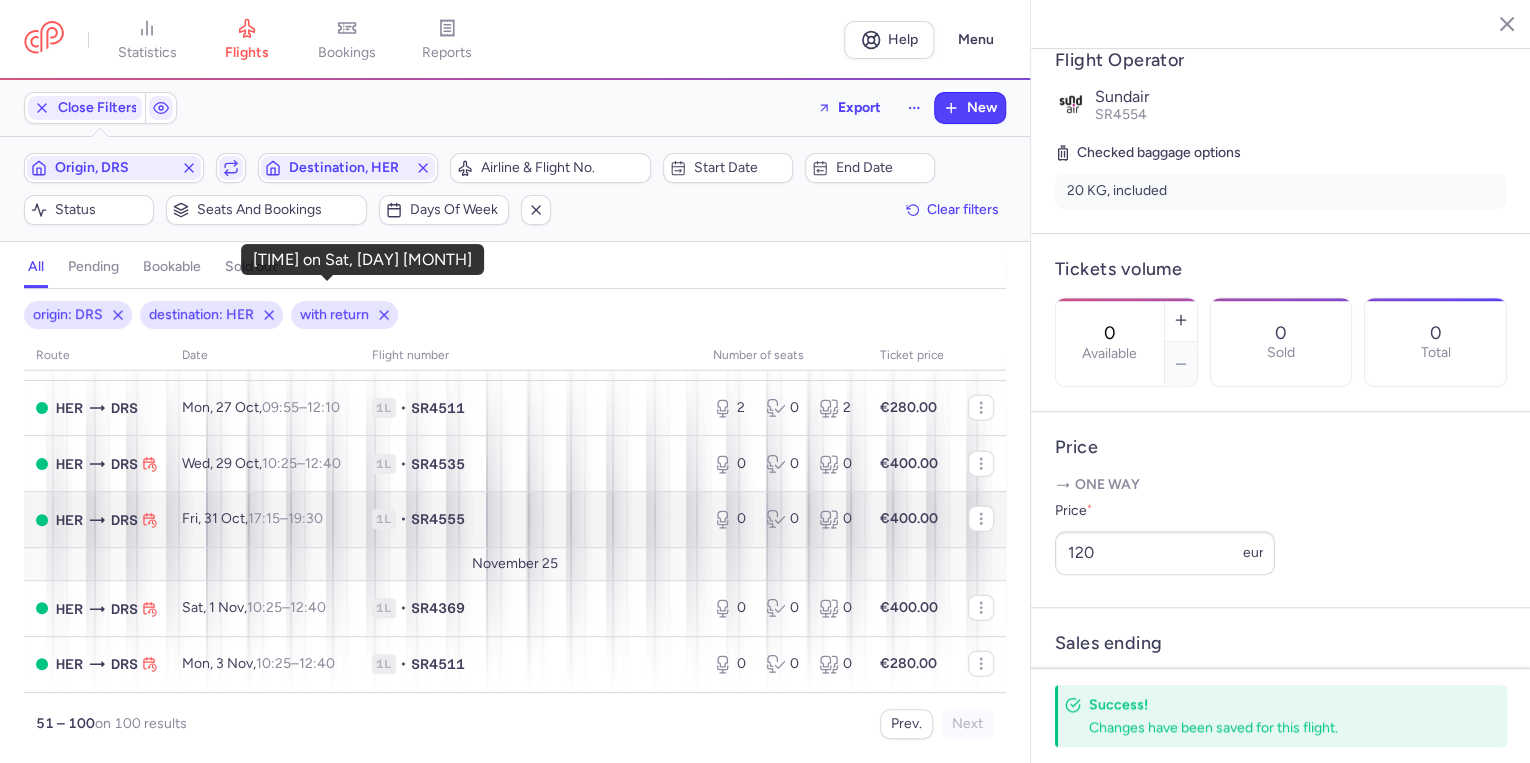 scroll, scrollTop: 2626, scrollLeft: 0, axis: vertical 